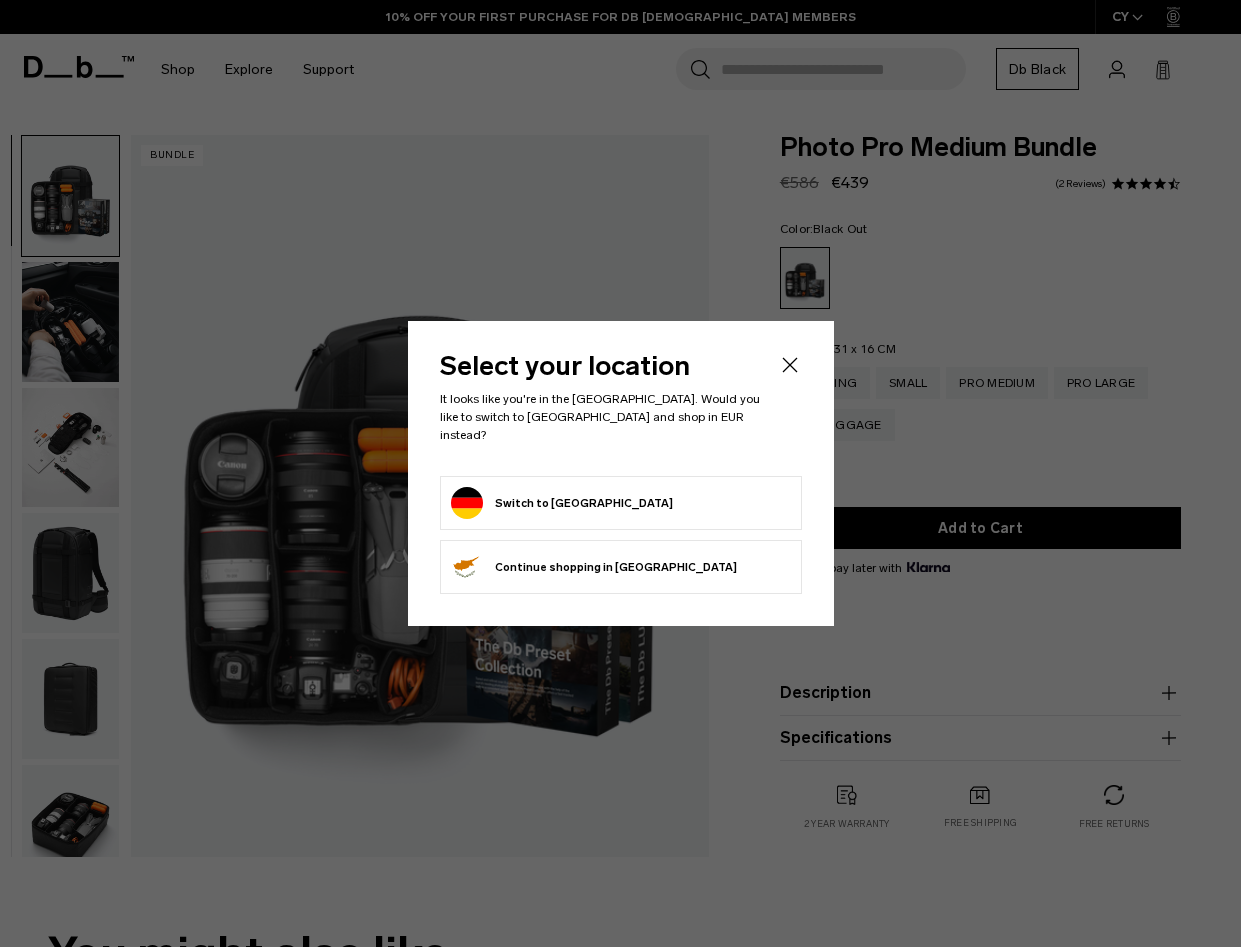 scroll, scrollTop: 0, scrollLeft: 0, axis: both 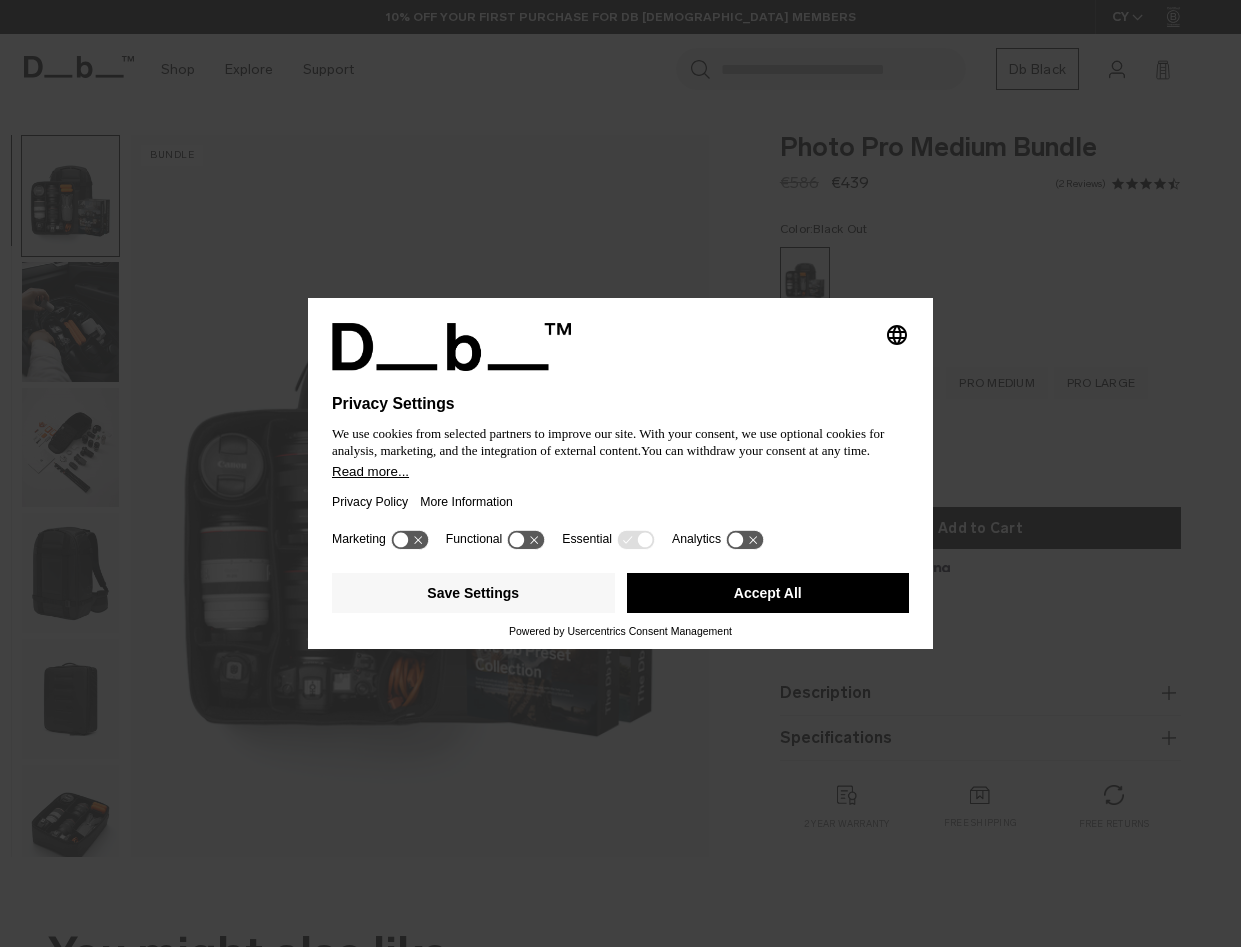 click on "Accept All" at bounding box center (768, 593) 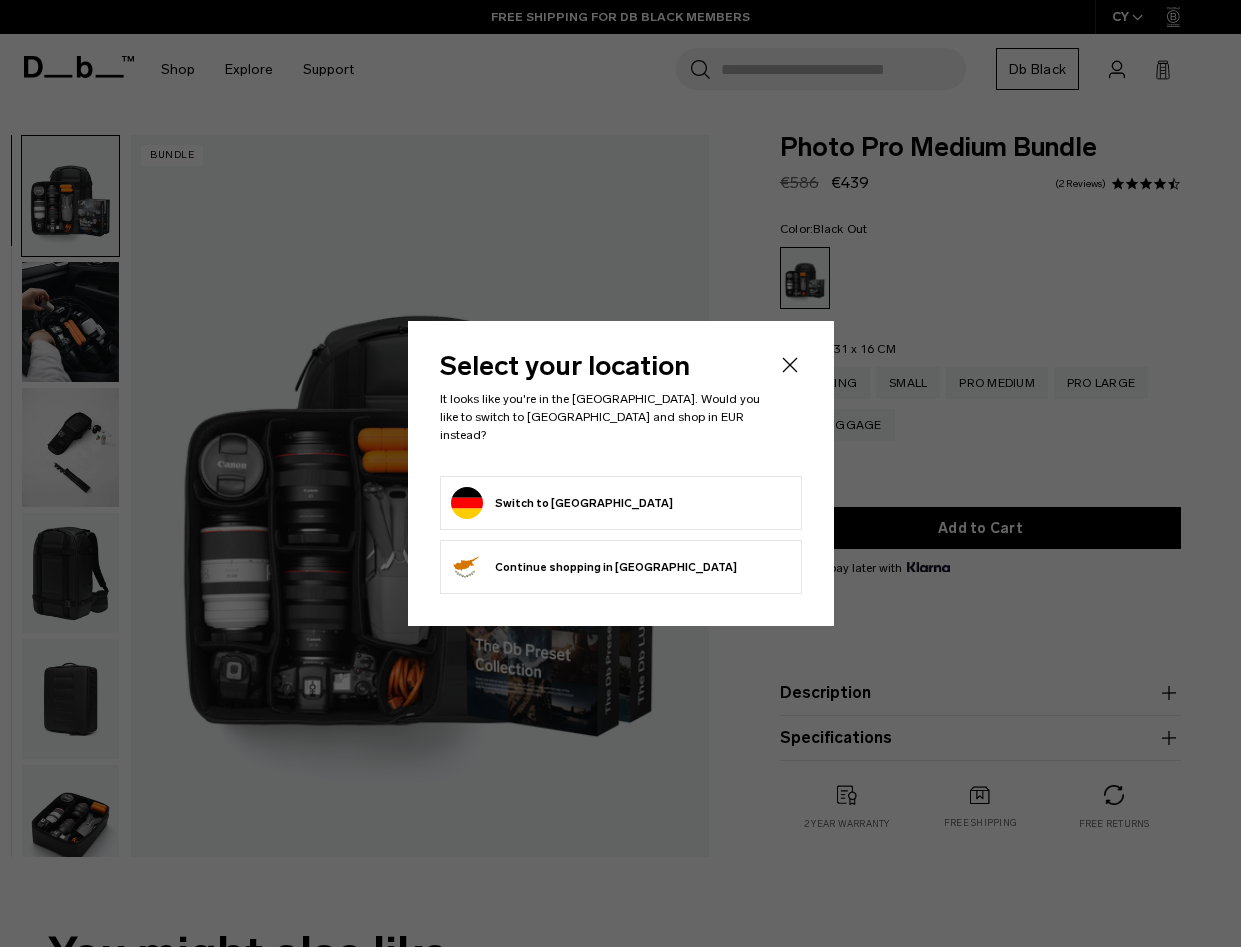 click on "Switch to Germany" at bounding box center (621, 503) 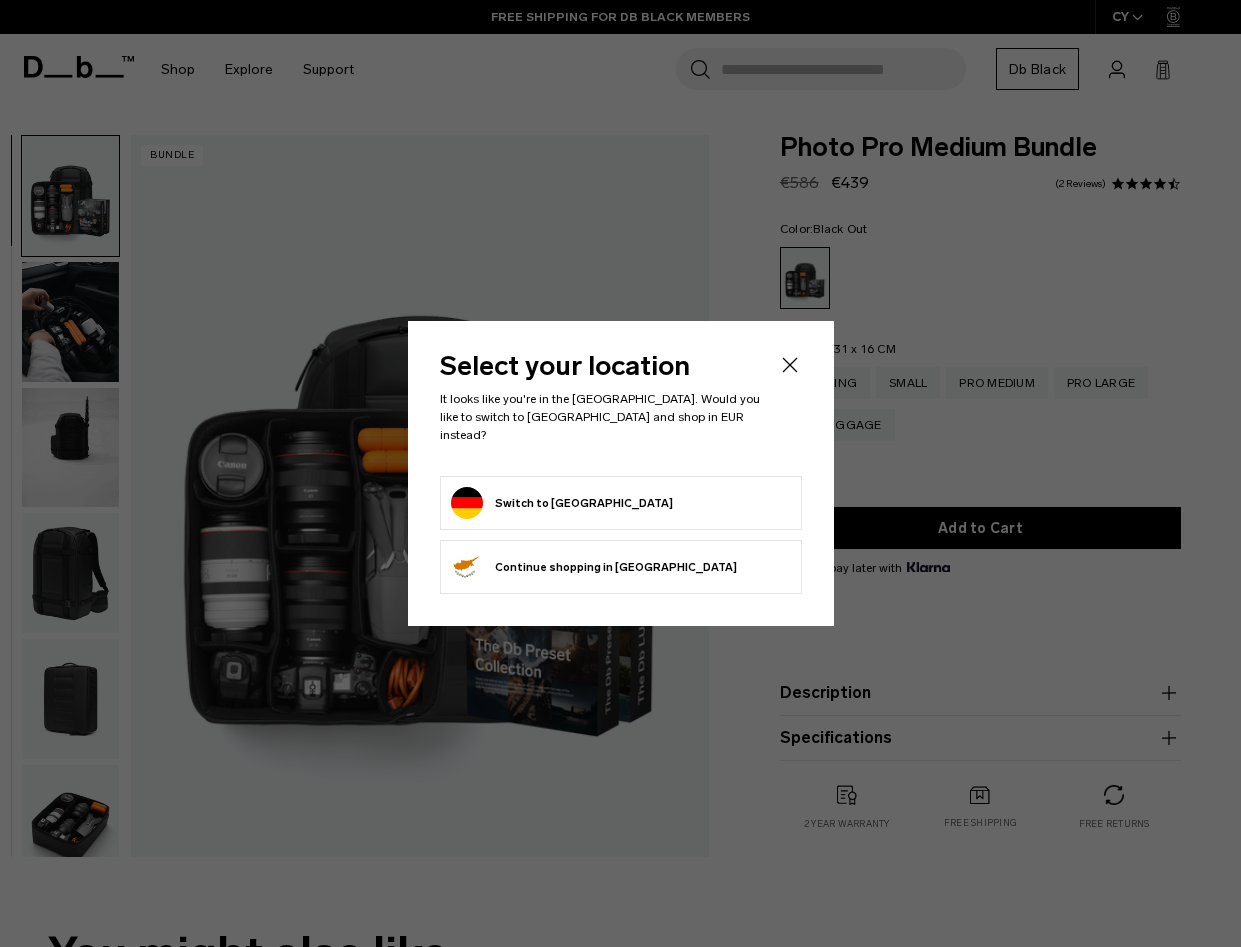click on "Switch to Germany" at bounding box center [562, 503] 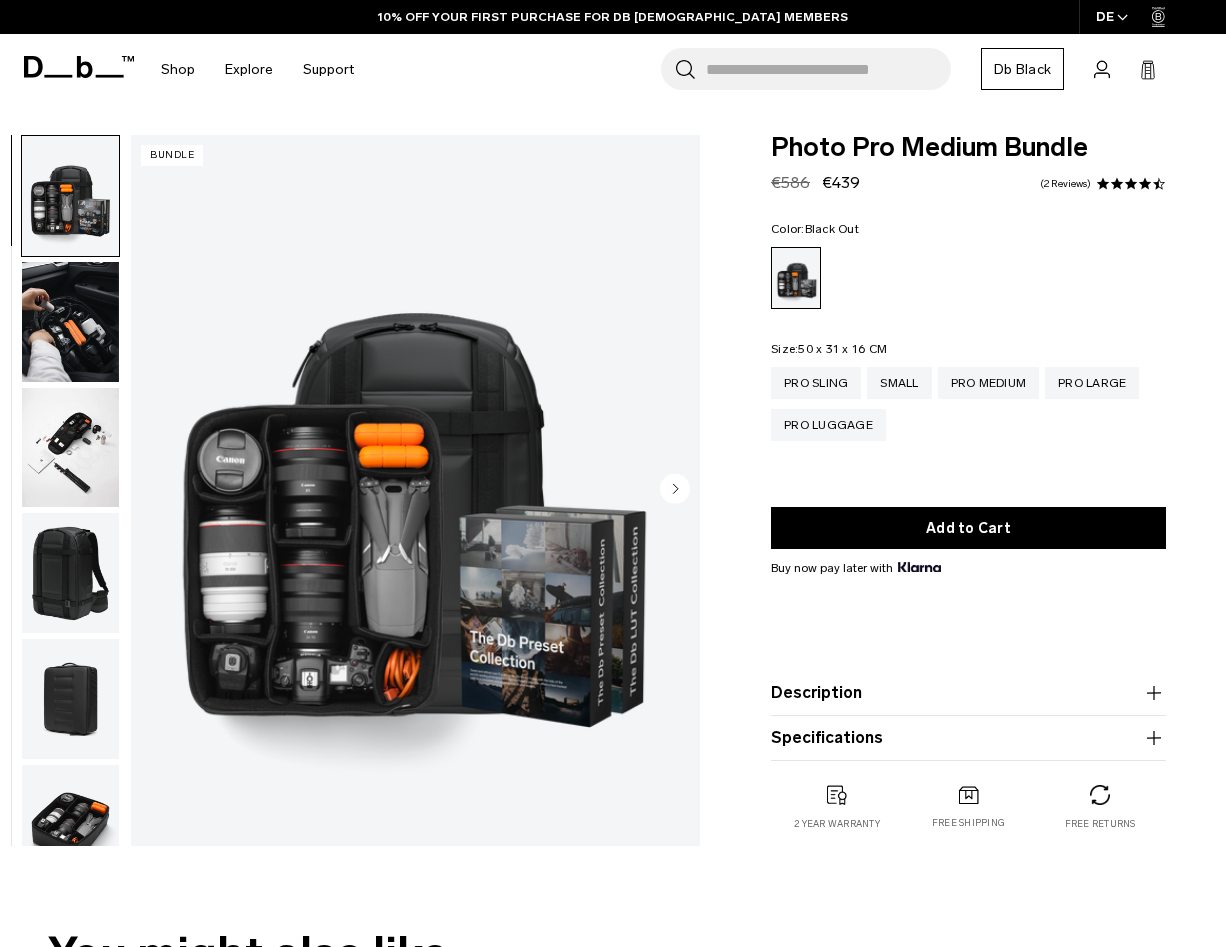 scroll, scrollTop: 0, scrollLeft: 0, axis: both 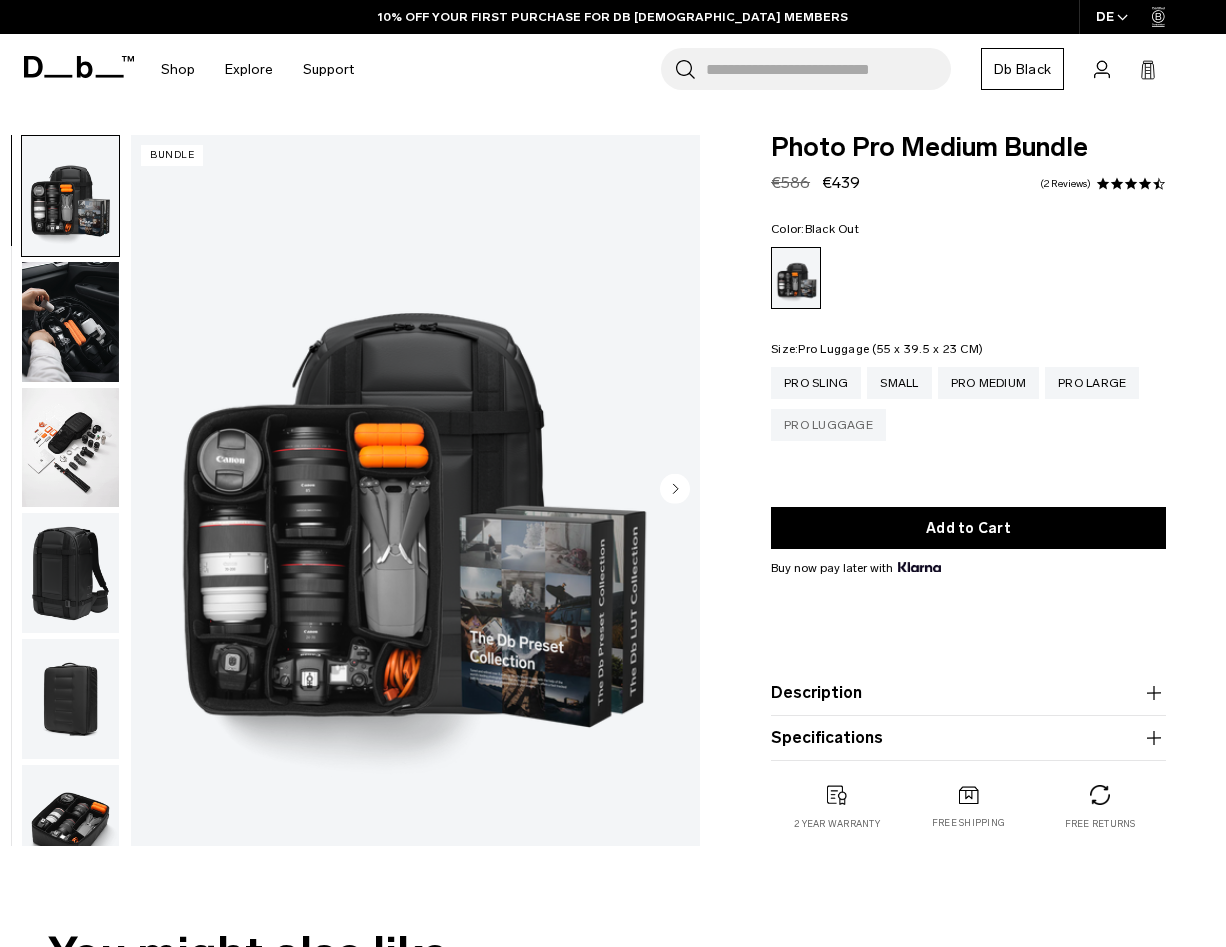 click on "Pro Luggage" at bounding box center (828, 425) 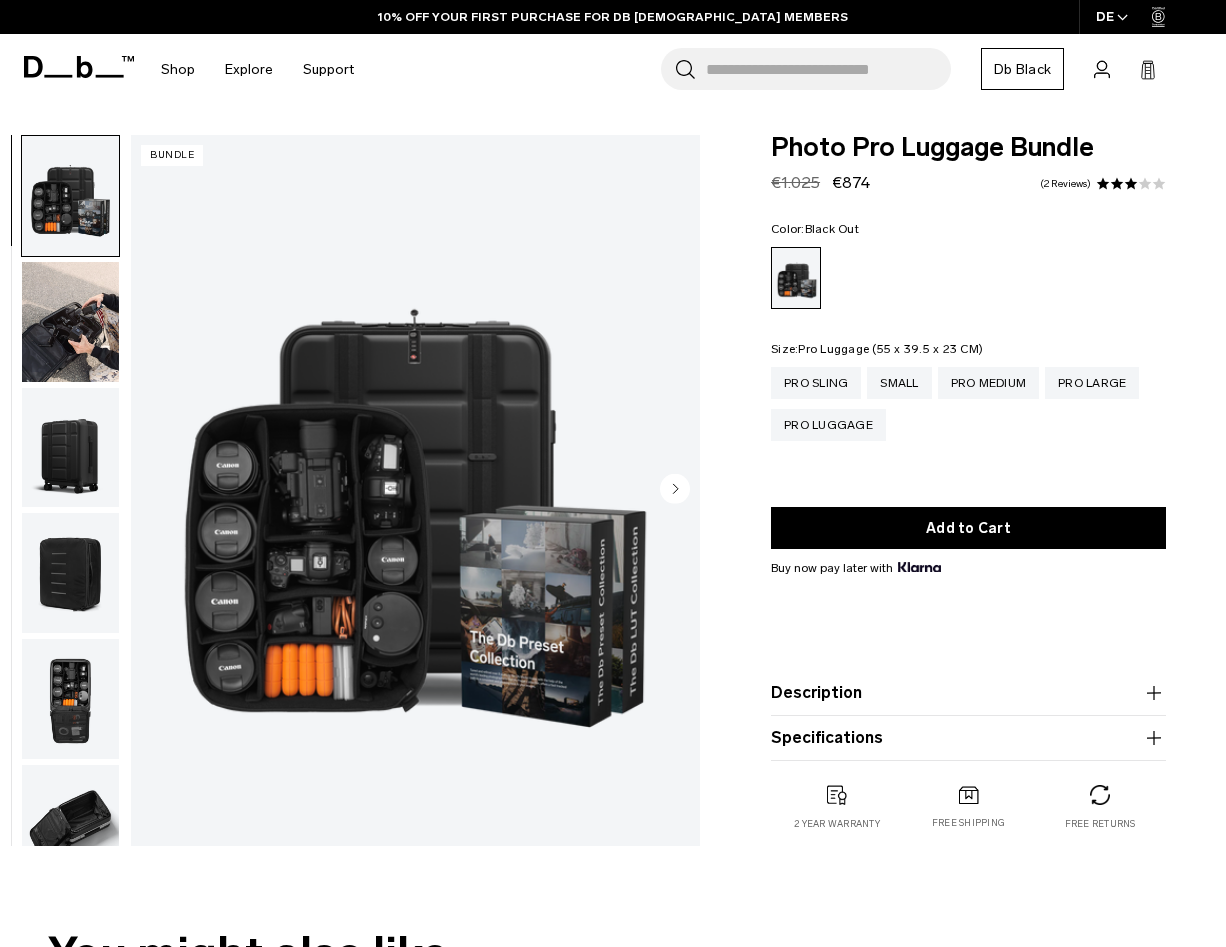 scroll, scrollTop: 0, scrollLeft: 0, axis: both 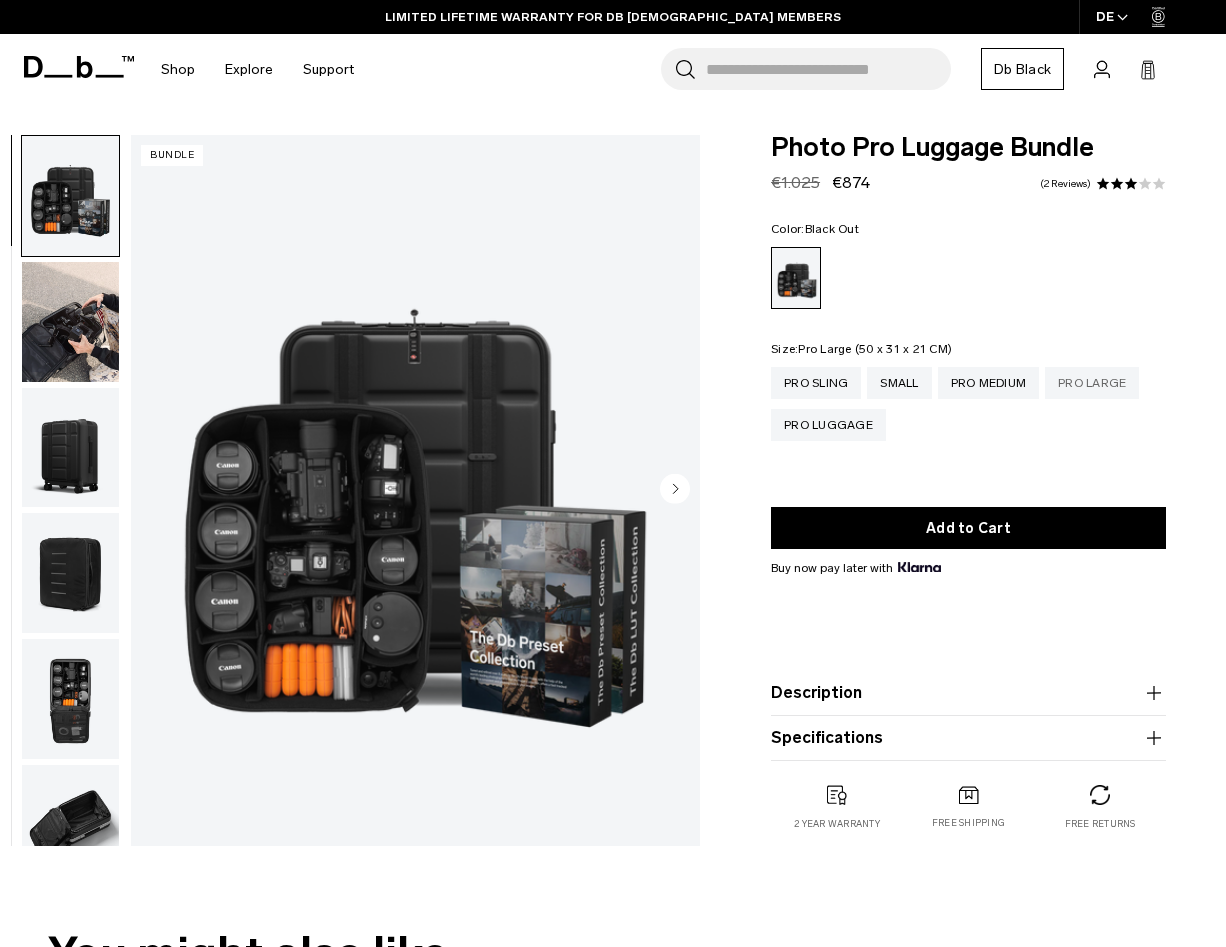 click on "Pro Large" at bounding box center [1092, 383] 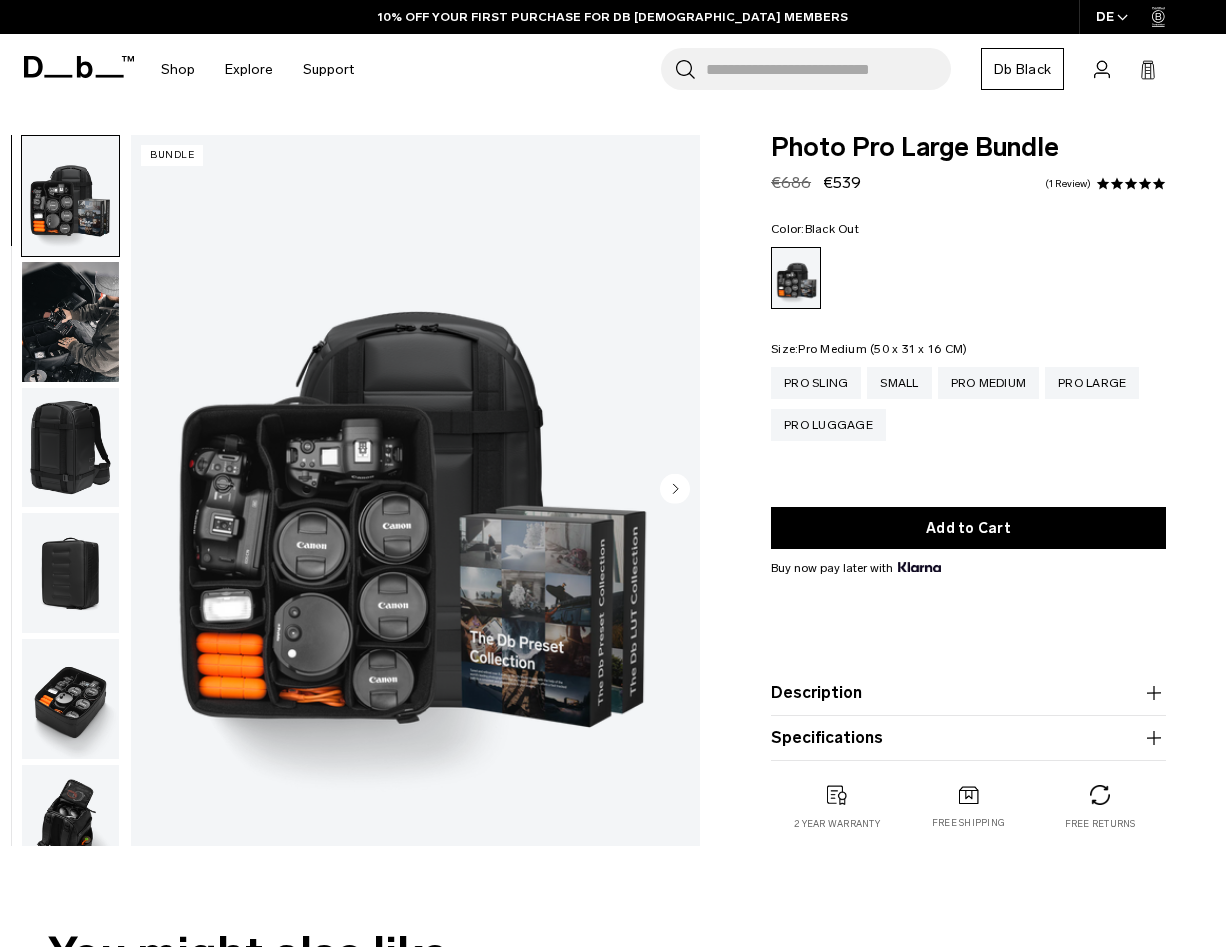 scroll, scrollTop: 0, scrollLeft: 0, axis: both 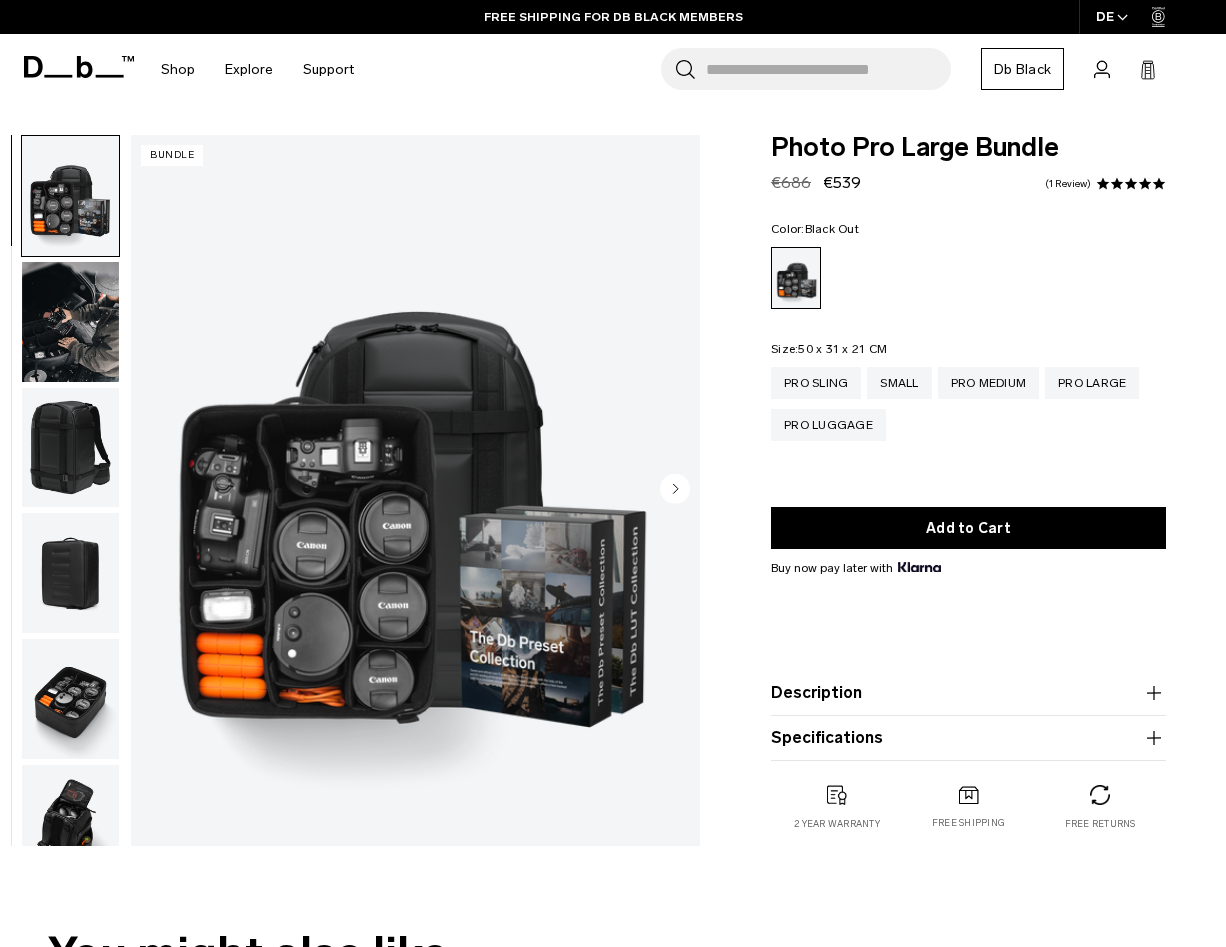 click at bounding box center [70, 322] 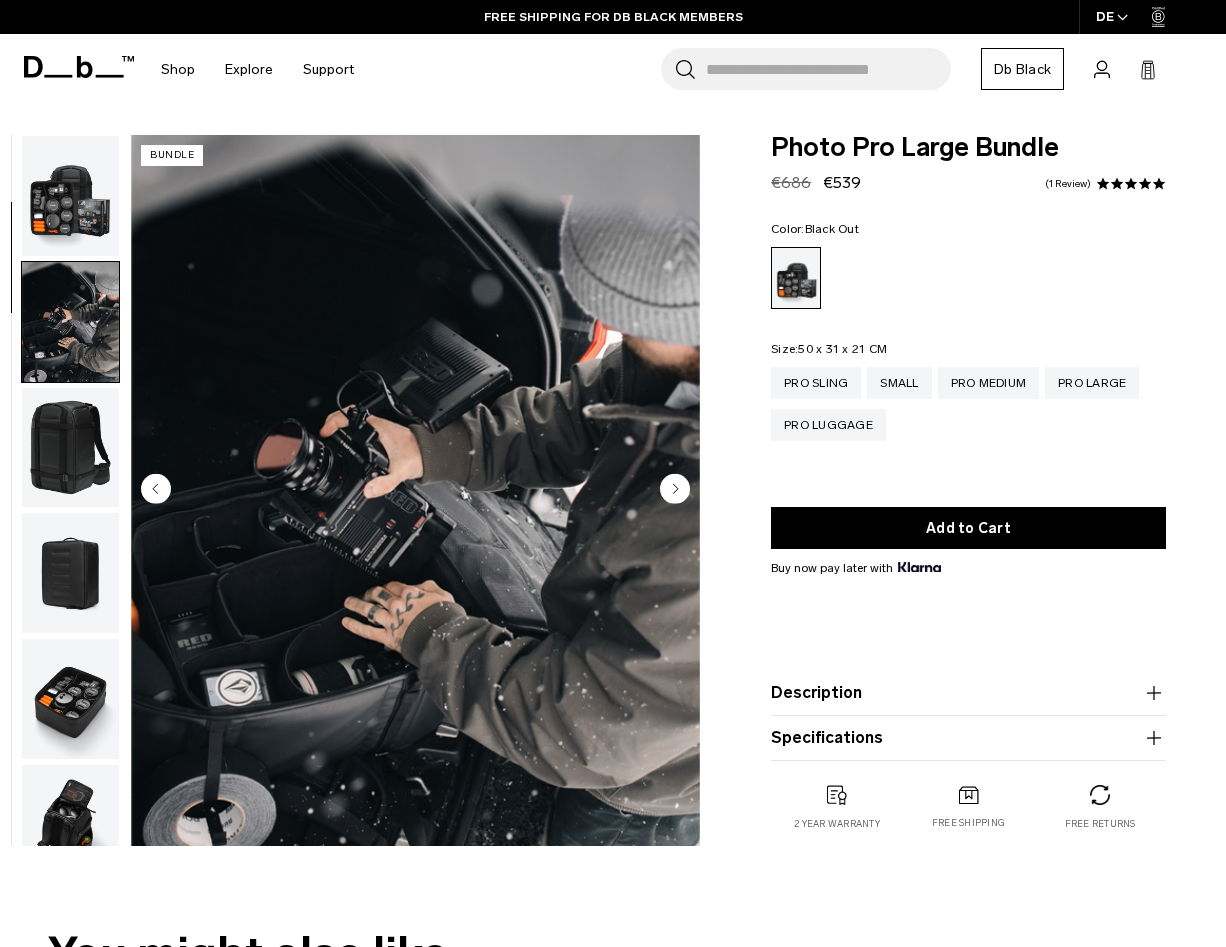 scroll, scrollTop: 126, scrollLeft: 0, axis: vertical 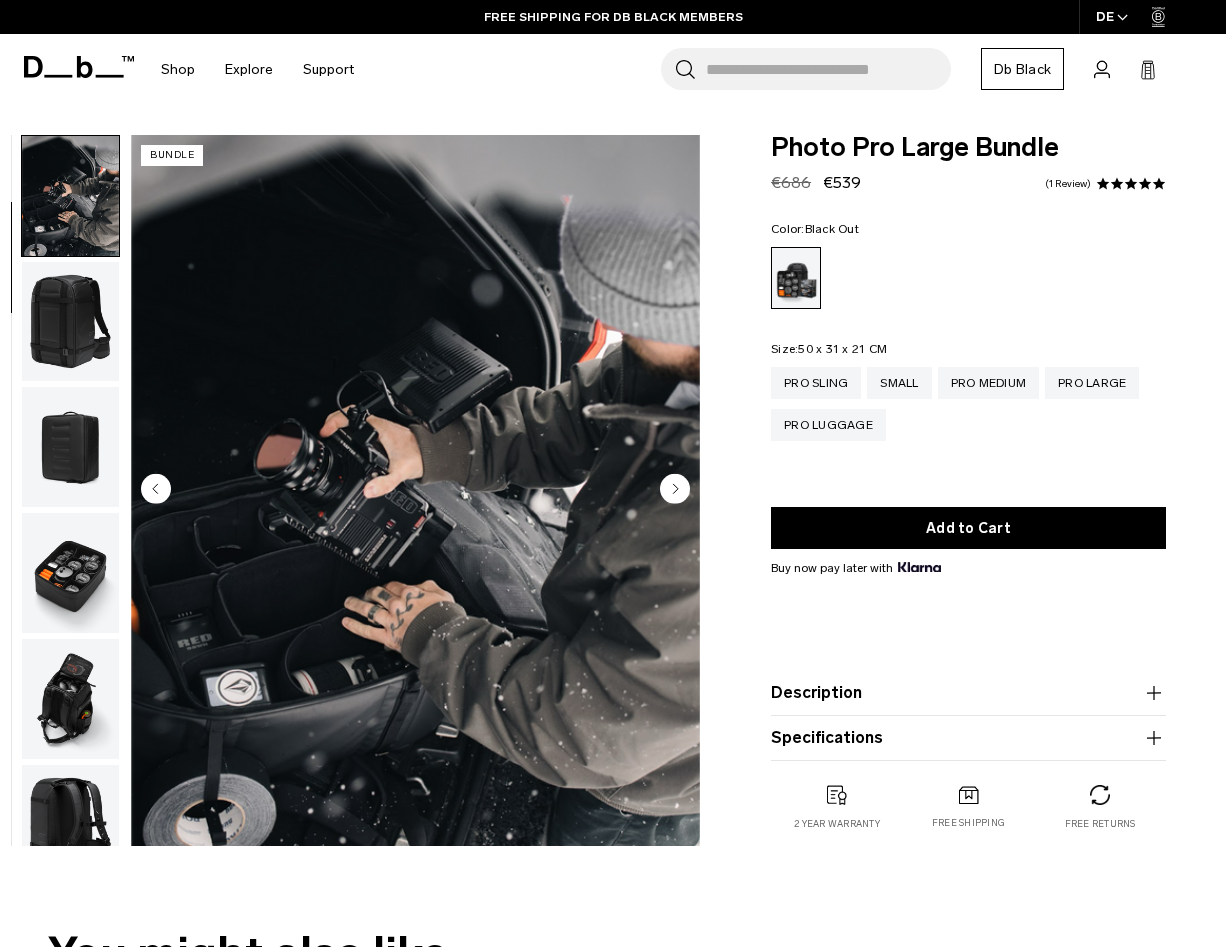 click at bounding box center [70, 447] 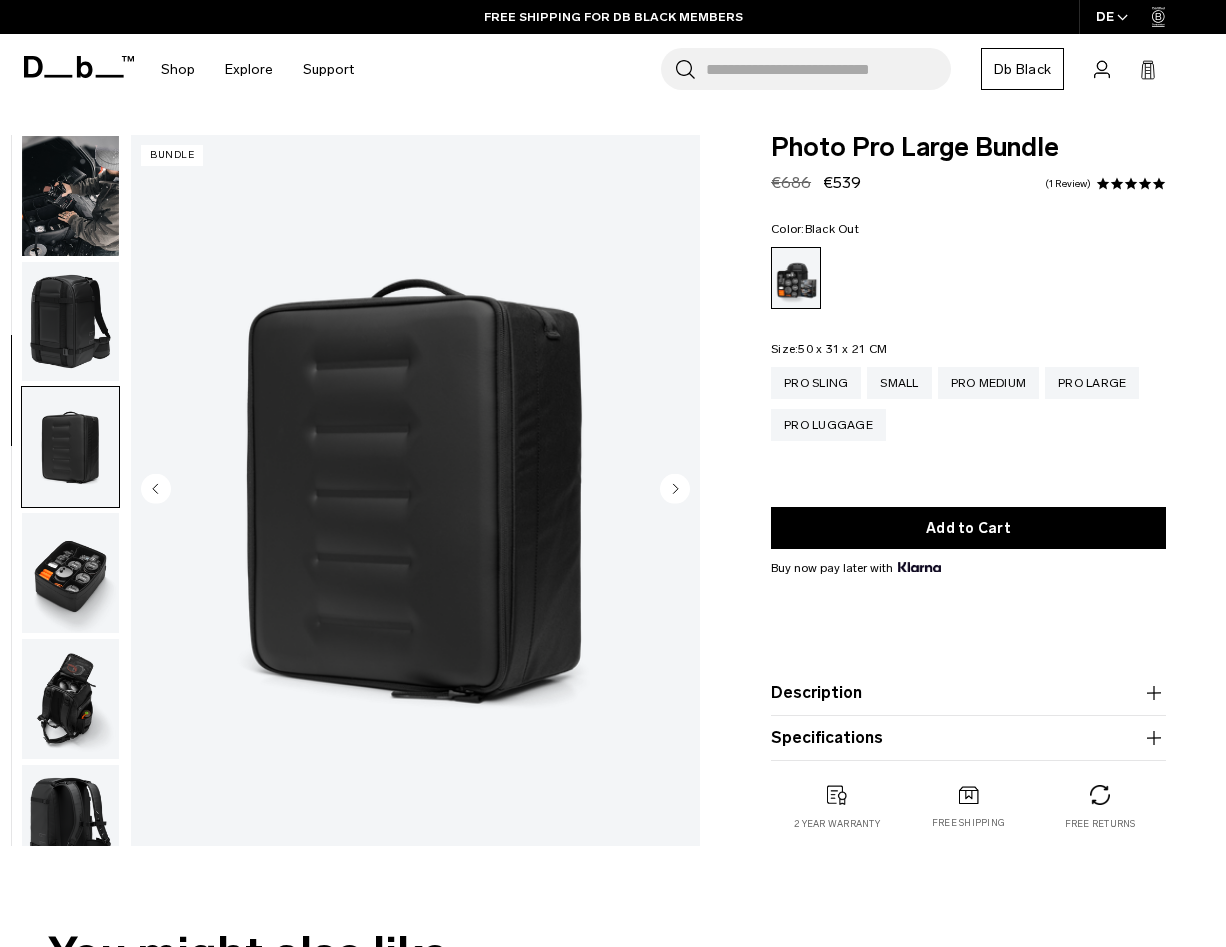 scroll, scrollTop: 377, scrollLeft: 0, axis: vertical 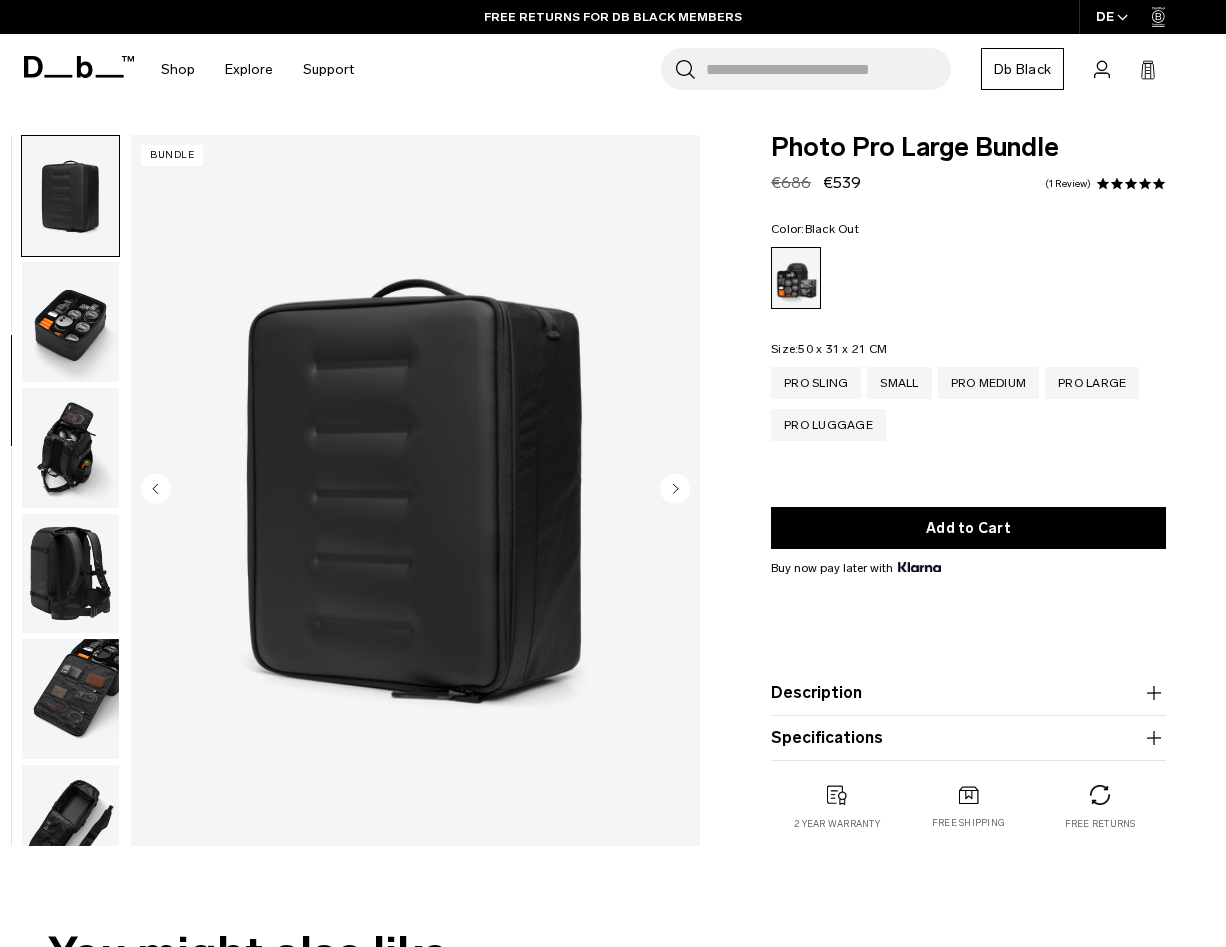 click at bounding box center (70, 322) 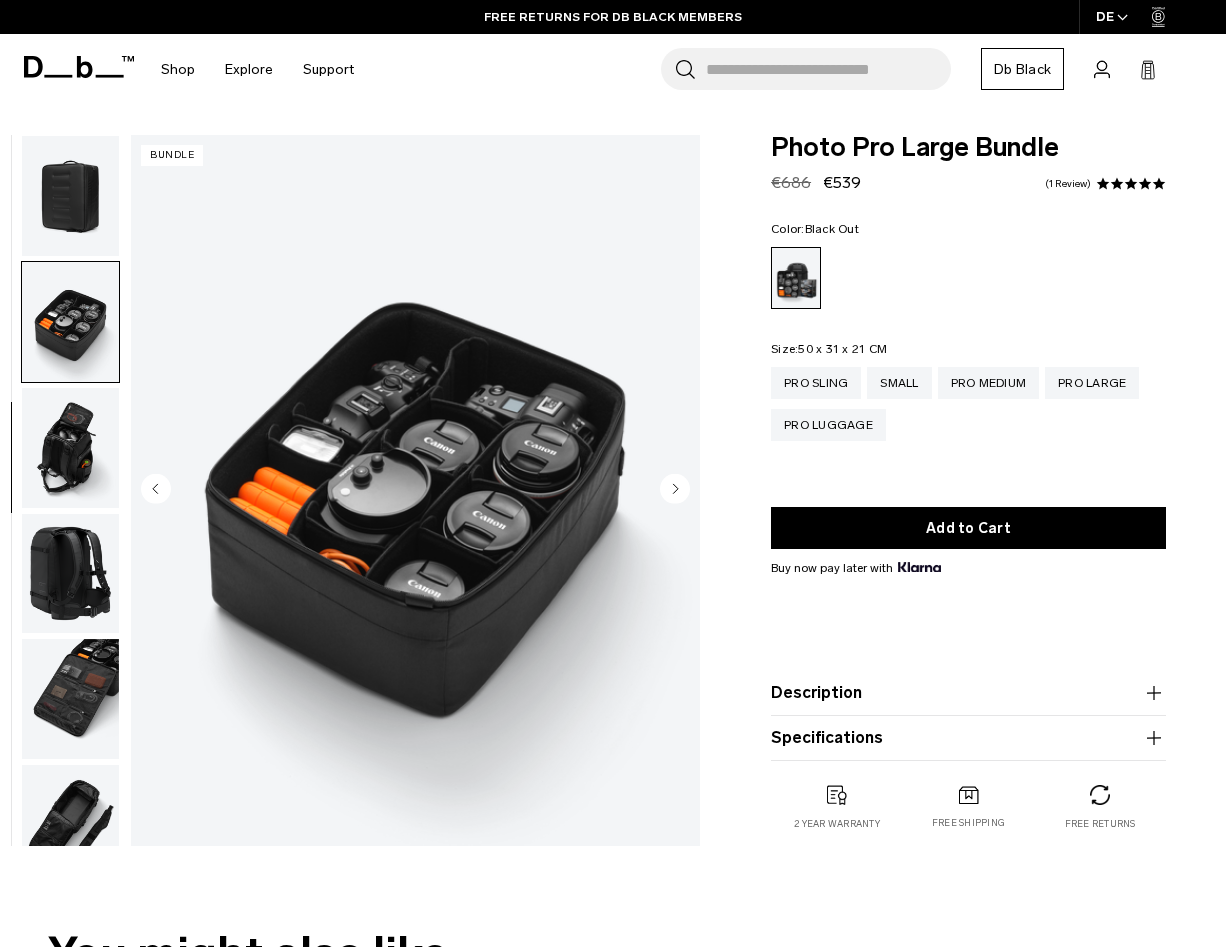 scroll, scrollTop: 503, scrollLeft: 0, axis: vertical 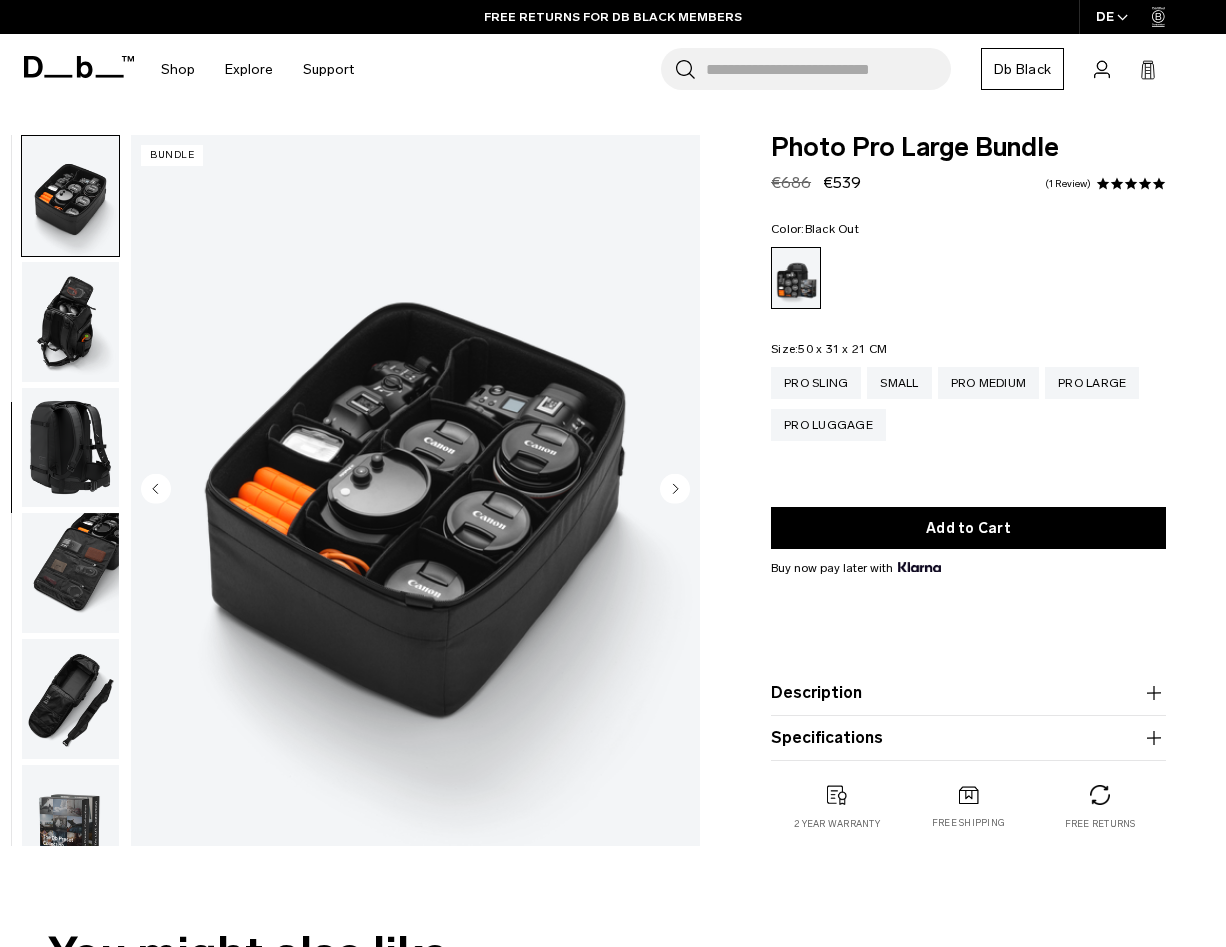 click at bounding box center [70, 448] 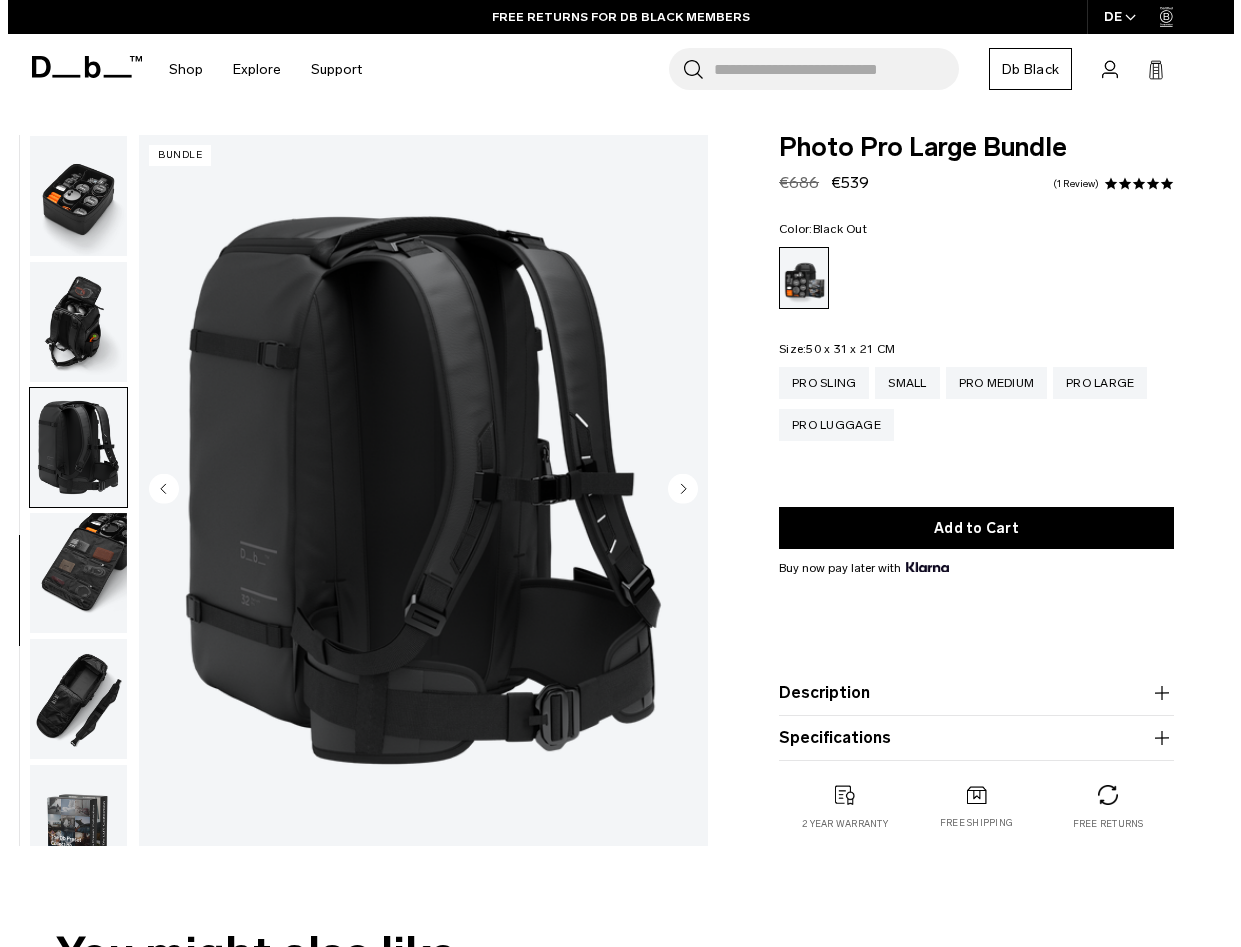 scroll, scrollTop: 543, scrollLeft: 0, axis: vertical 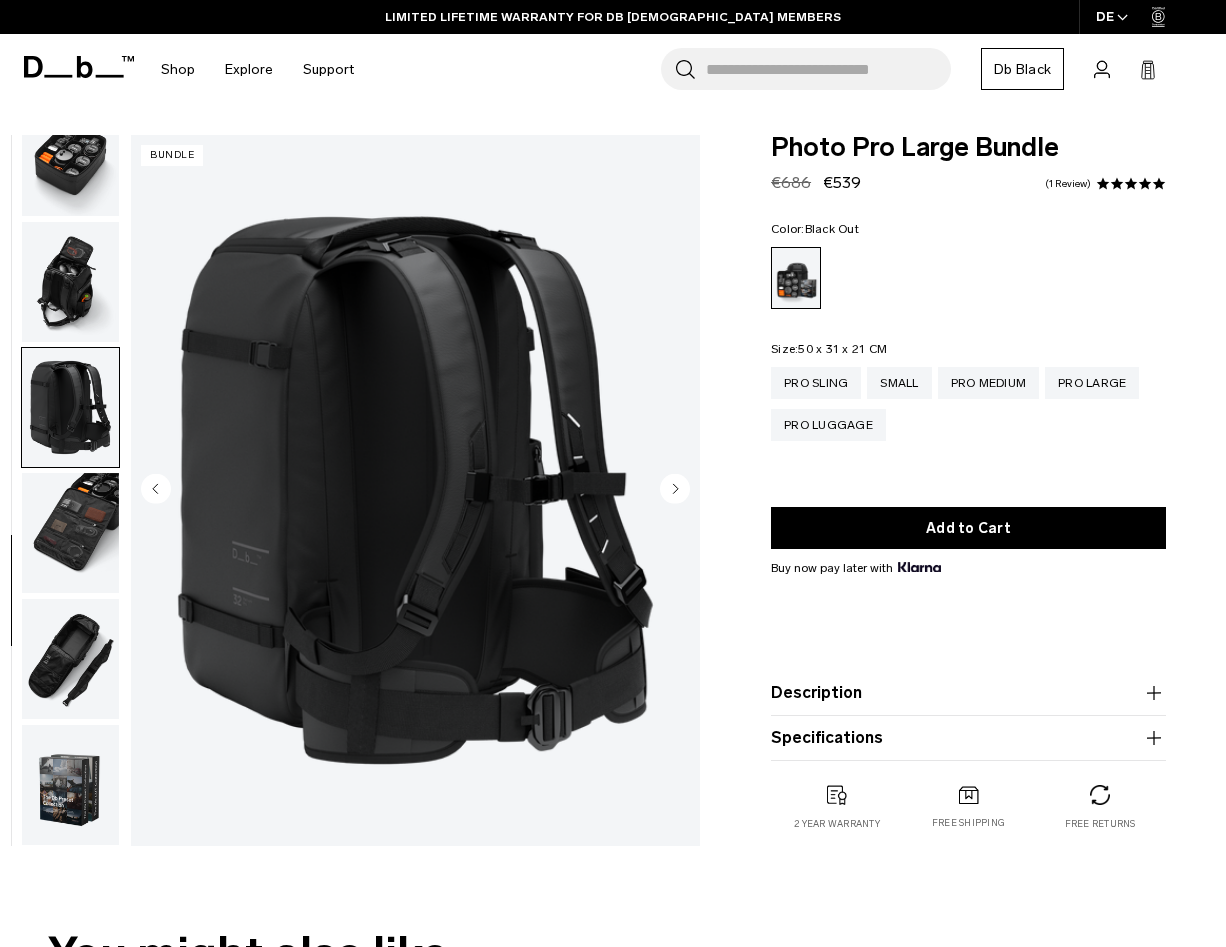 click at bounding box center [70, 533] 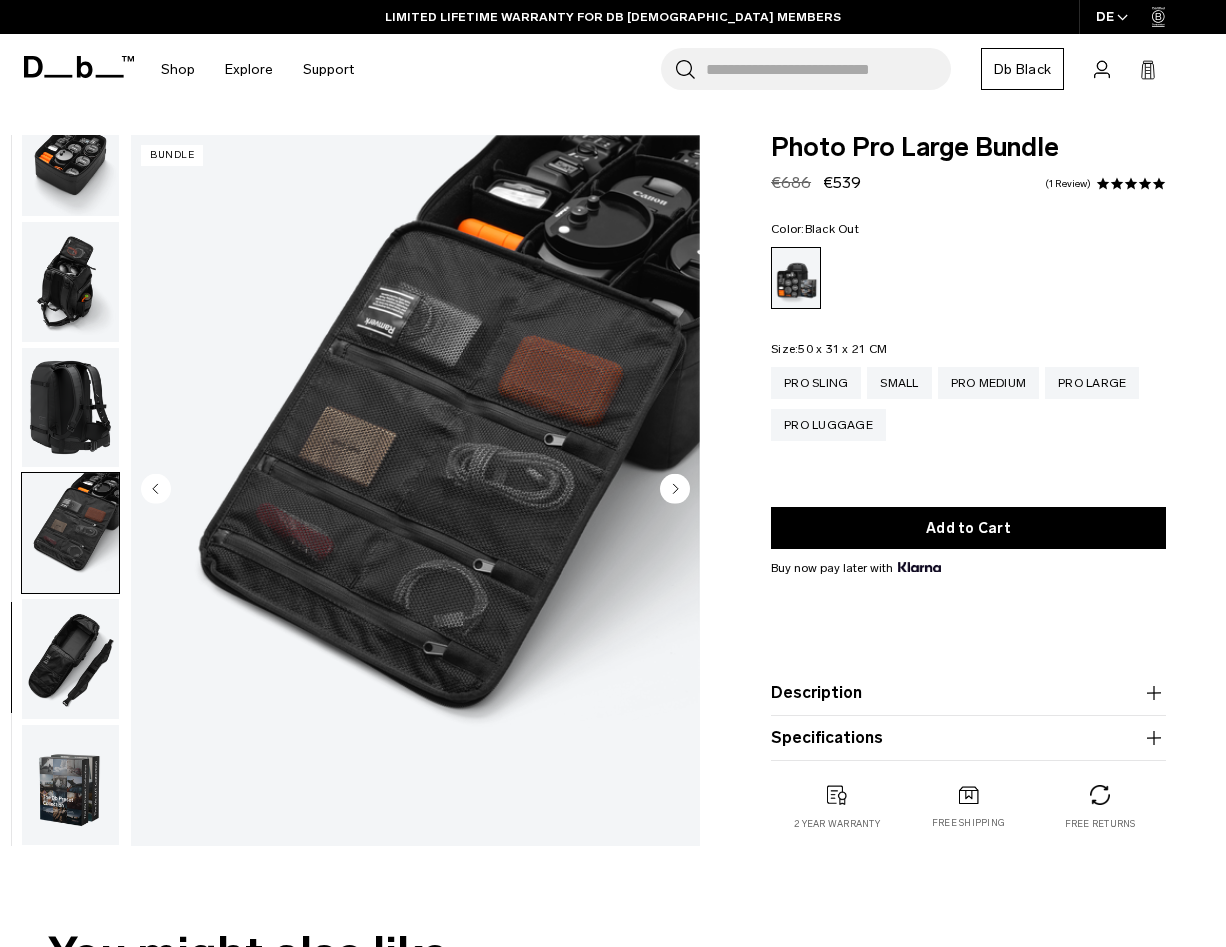 click at bounding box center [70, 659] 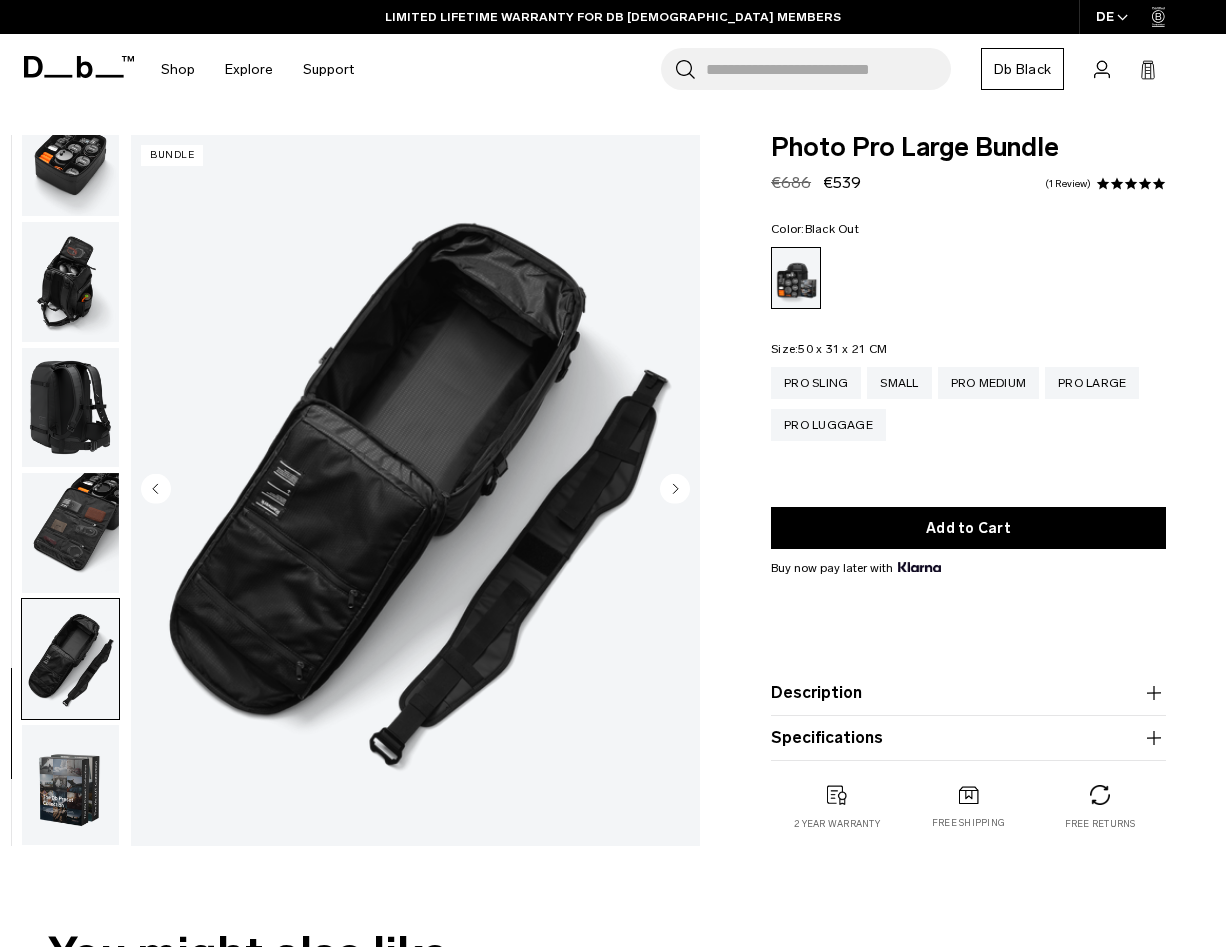 click at bounding box center (70, 785) 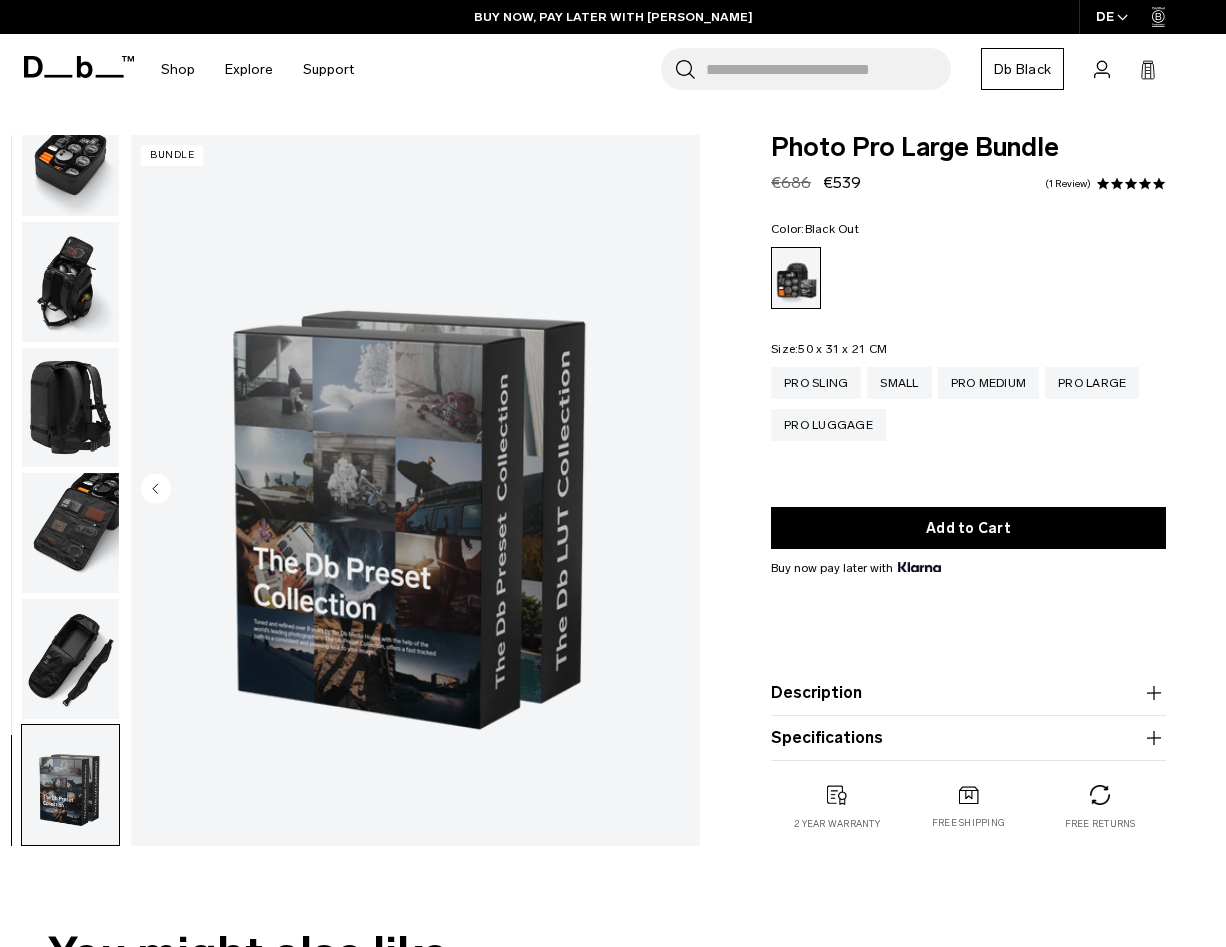 click at bounding box center (415, 490) 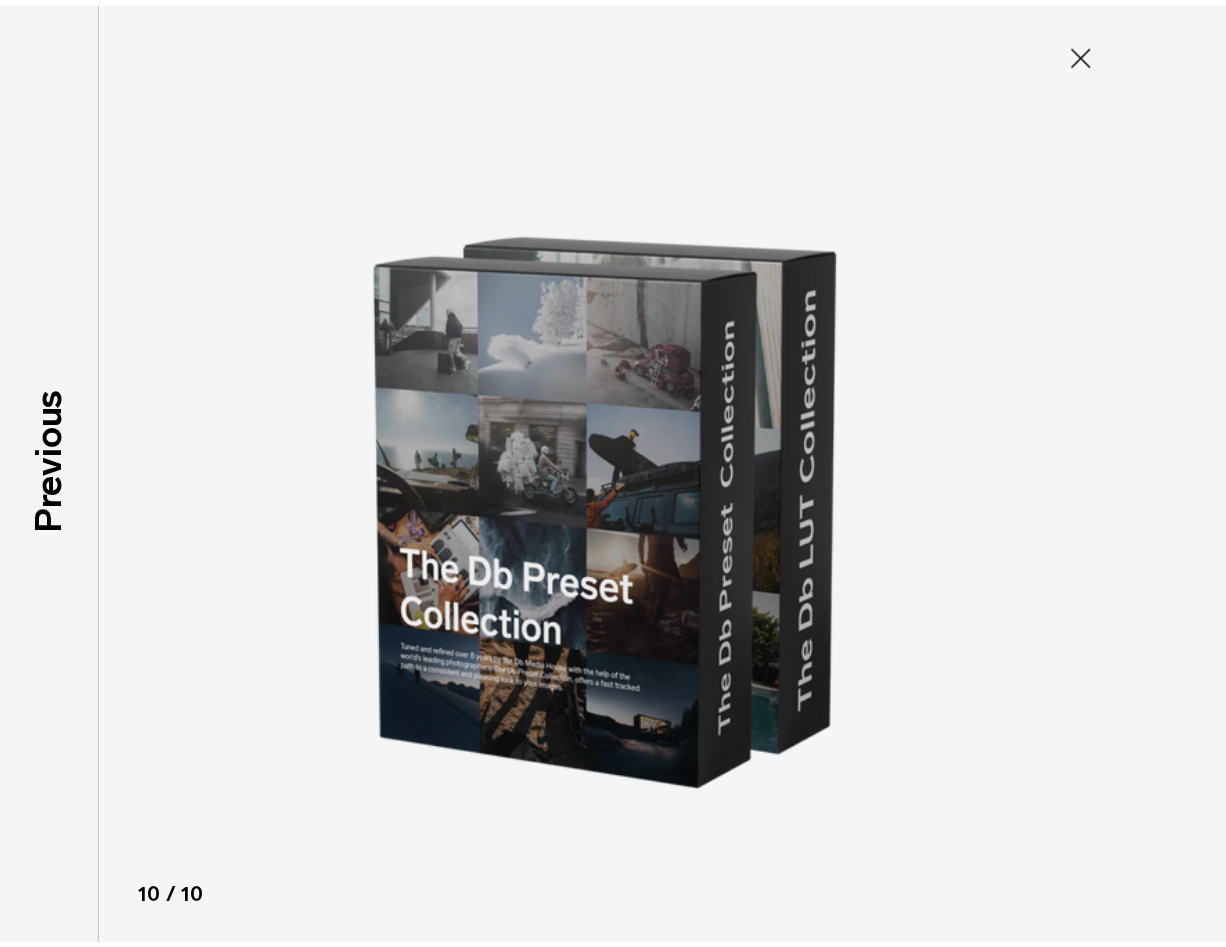 scroll, scrollTop: 532, scrollLeft: 0, axis: vertical 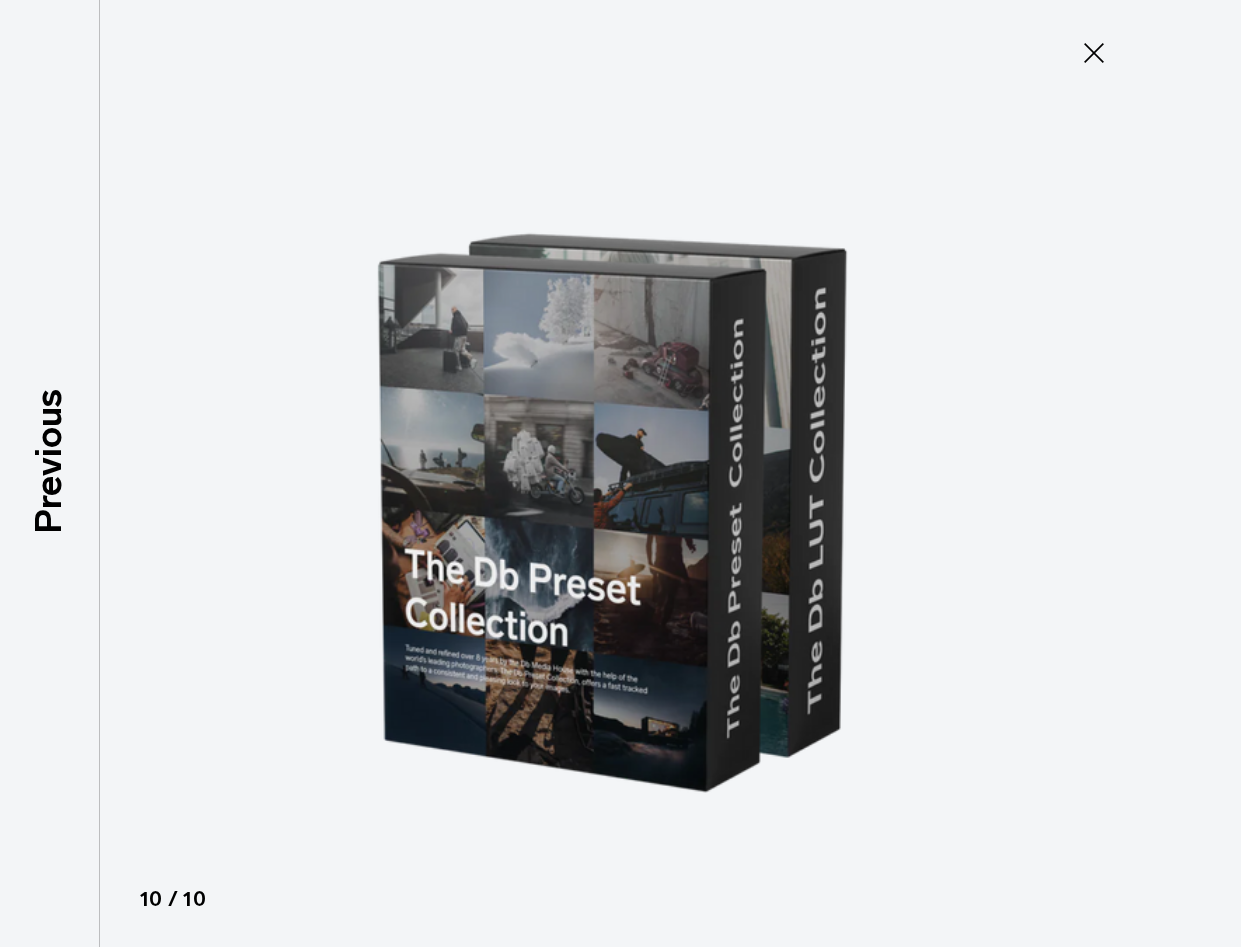 click 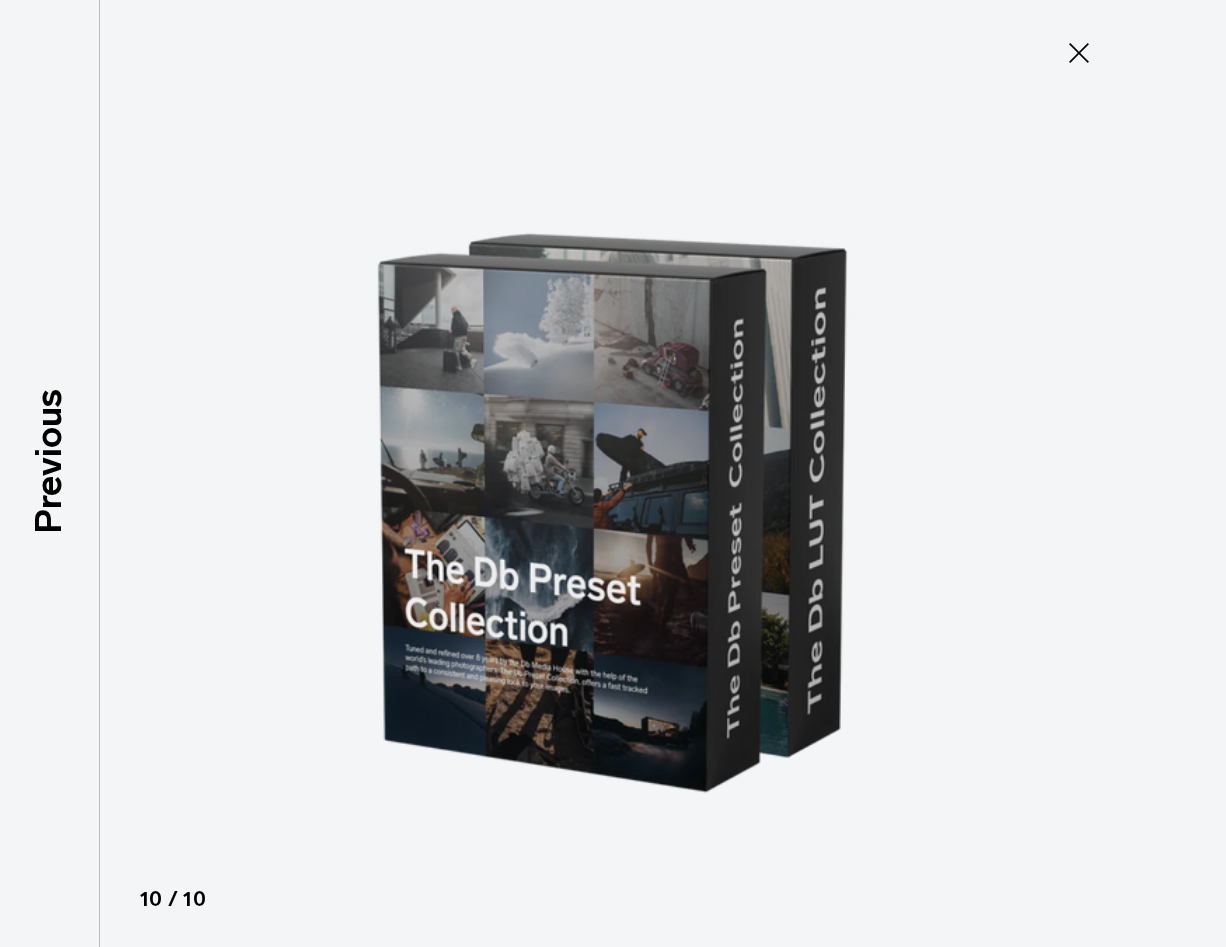 scroll, scrollTop: 543, scrollLeft: 0, axis: vertical 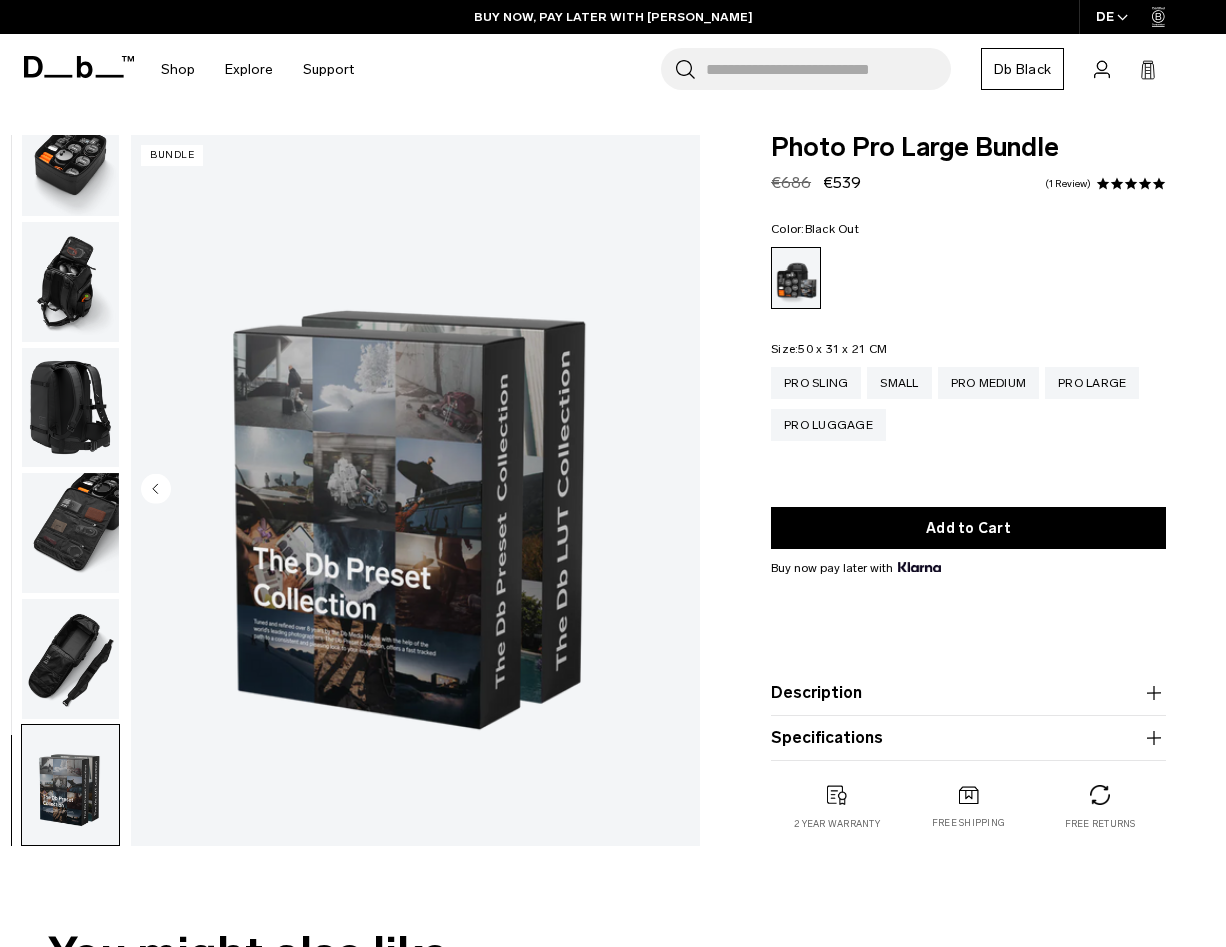 click at bounding box center [70, 533] 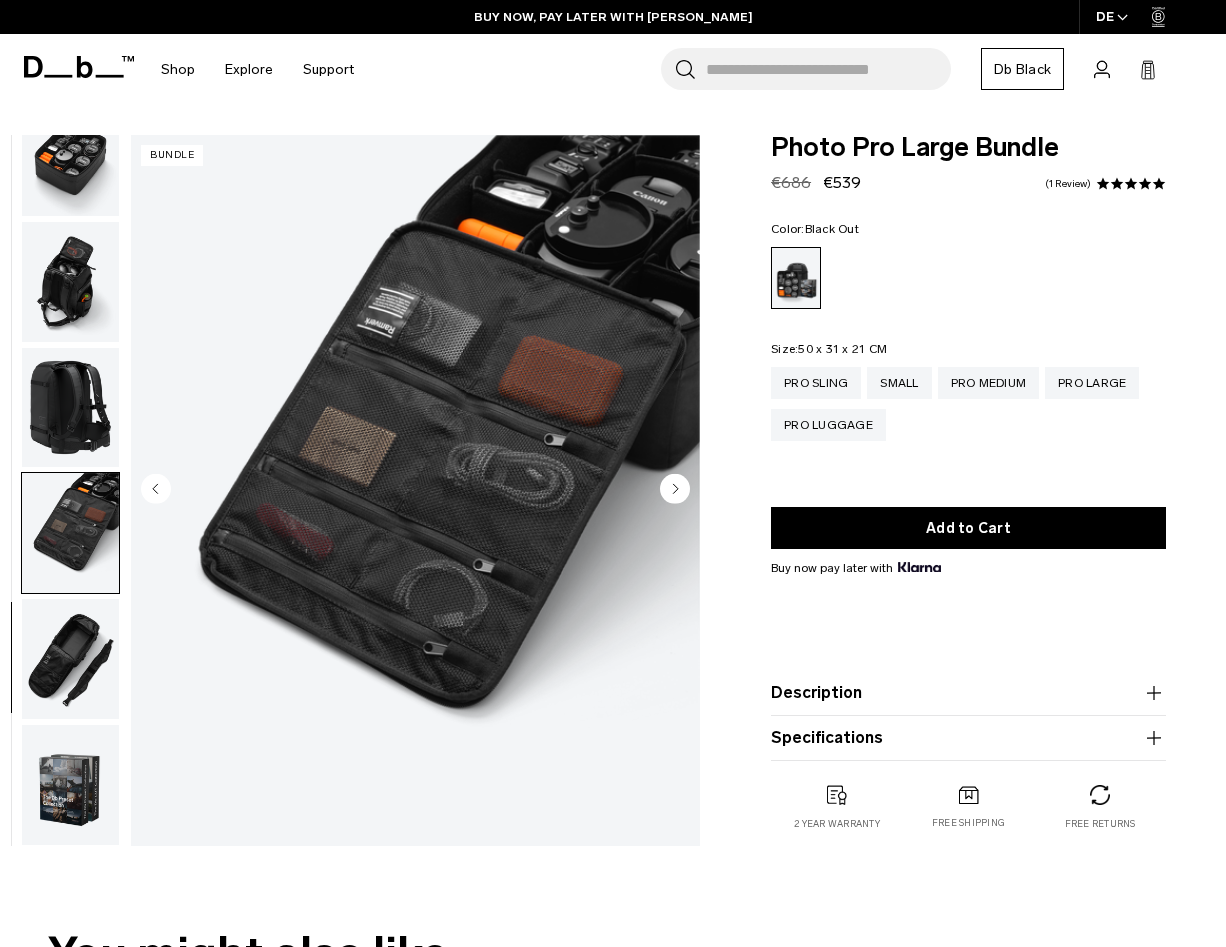 click at bounding box center (70, 282) 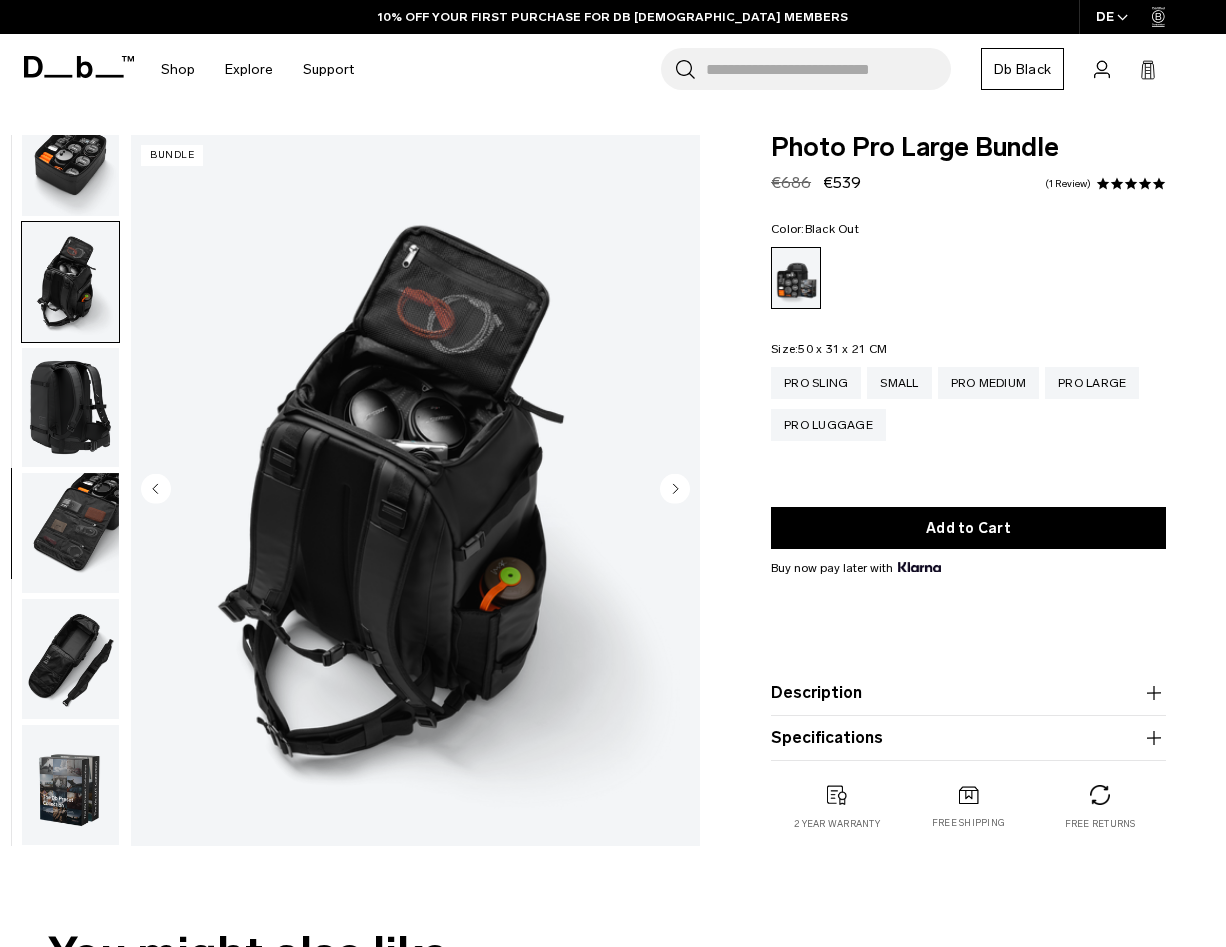 click at bounding box center [70, 156] 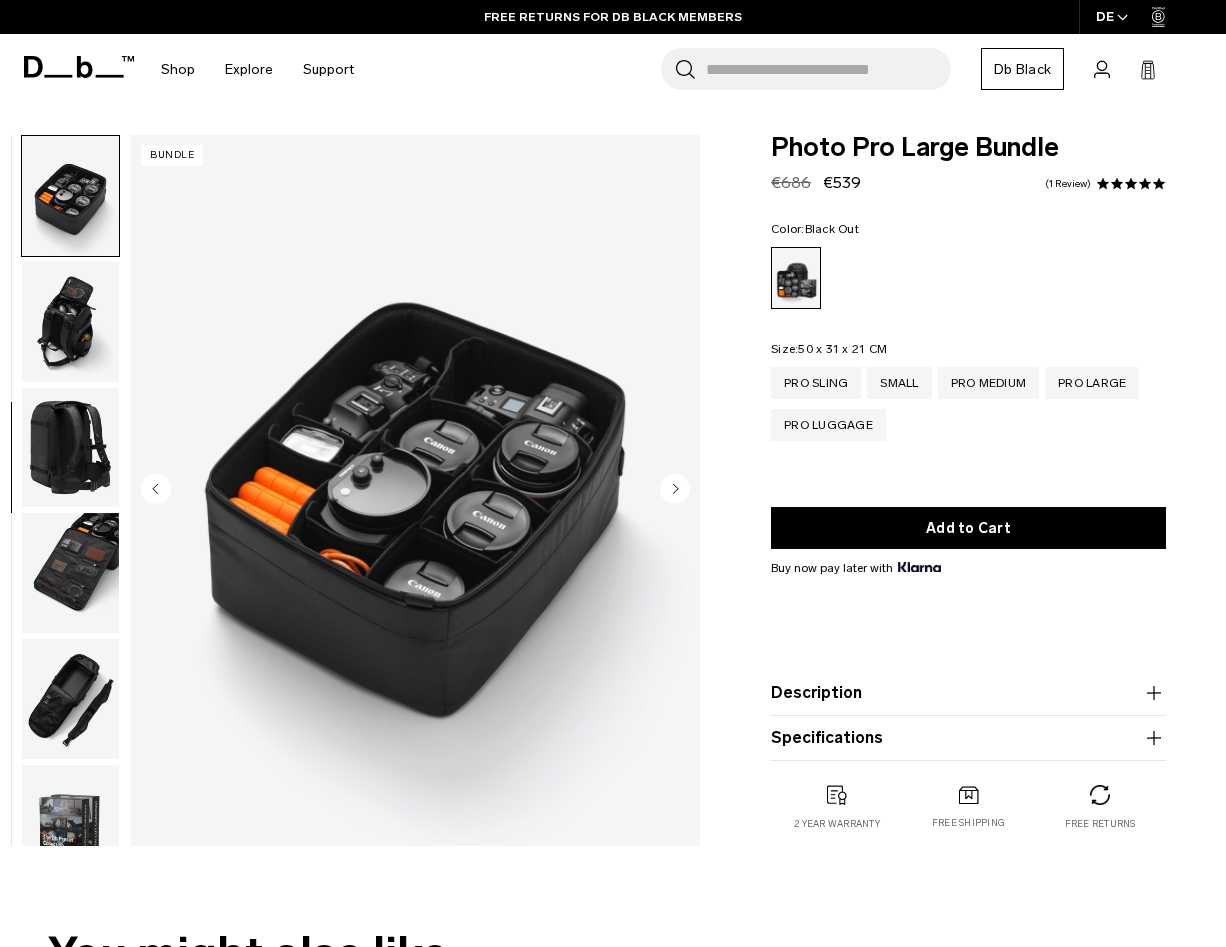 click at bounding box center (70, 322) 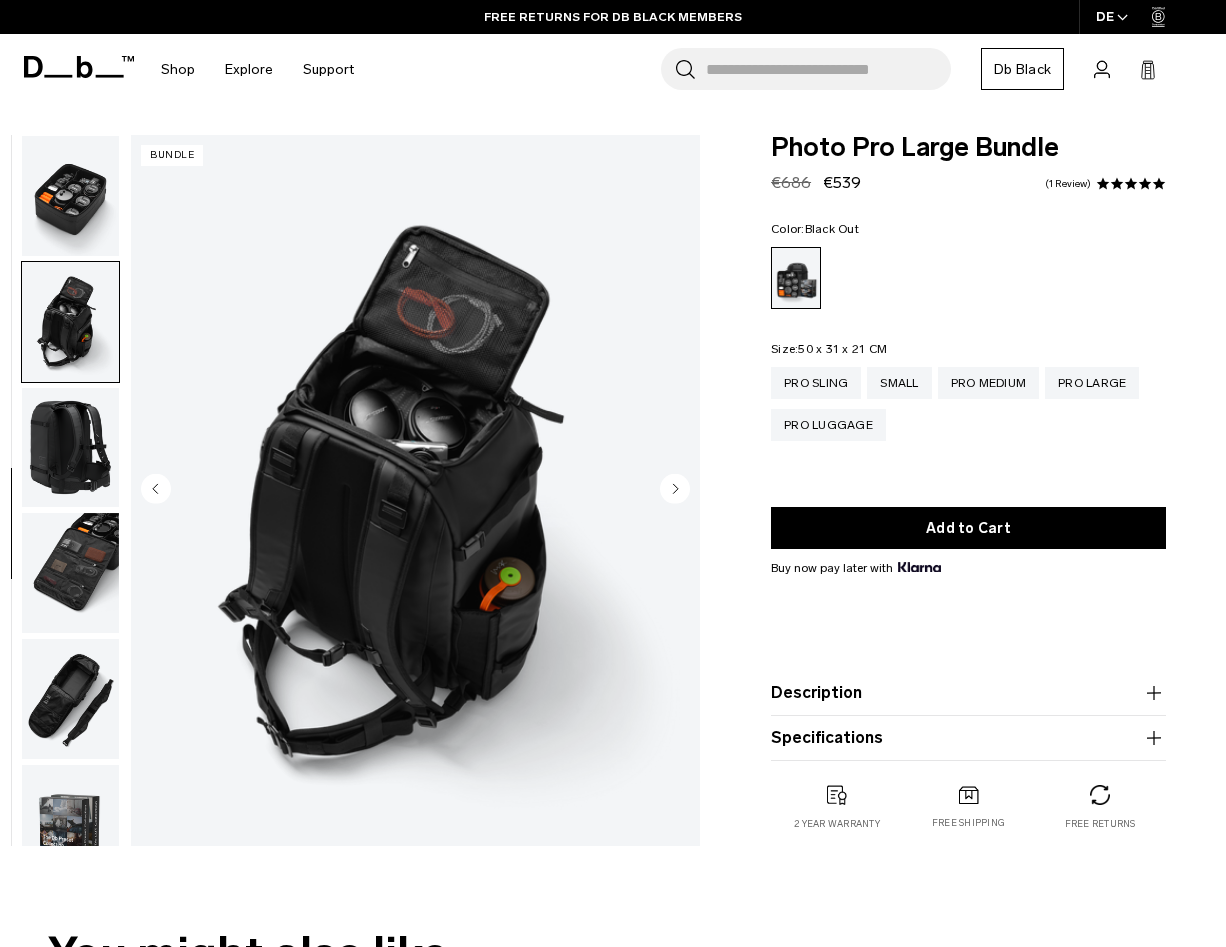 scroll, scrollTop: 543, scrollLeft: 0, axis: vertical 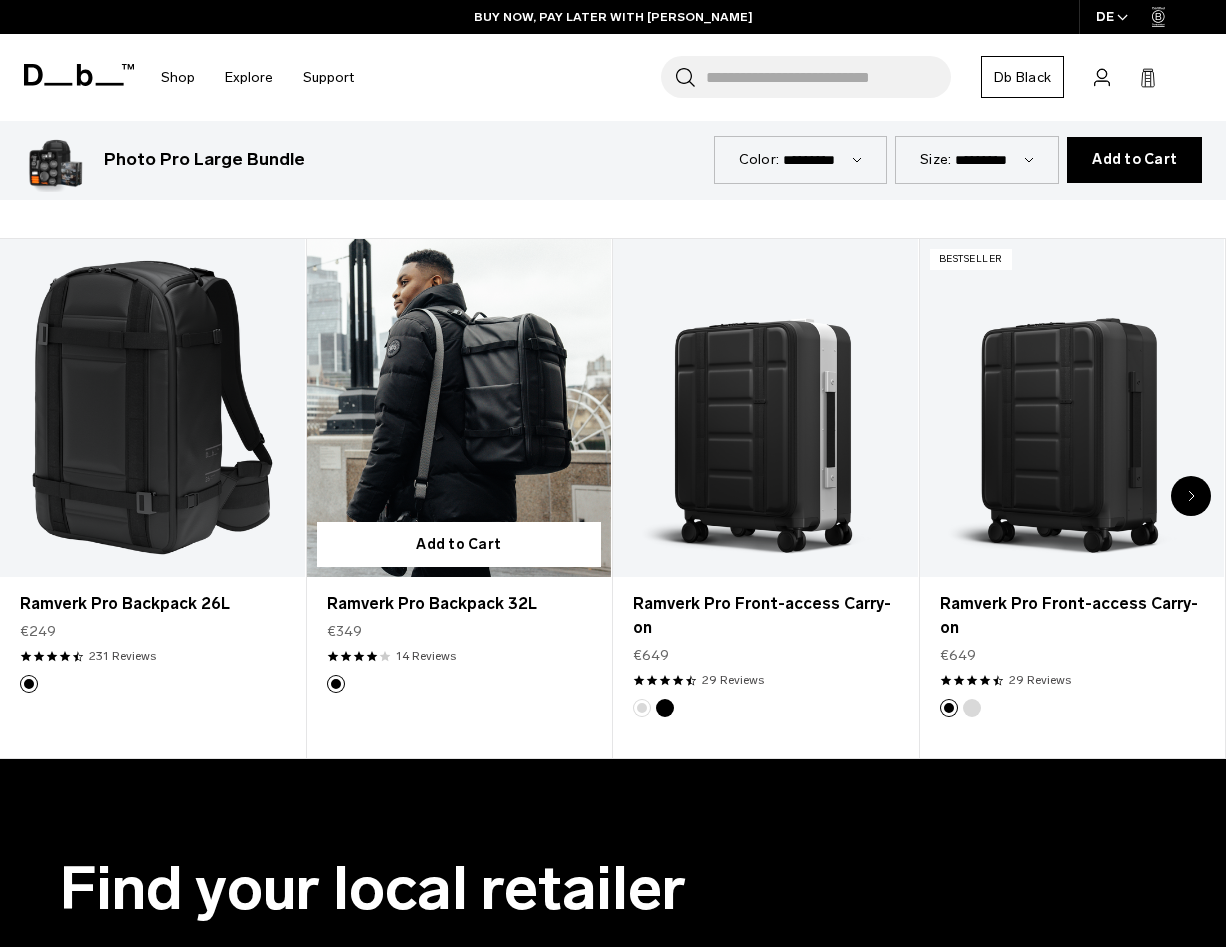 click at bounding box center [459, 408] 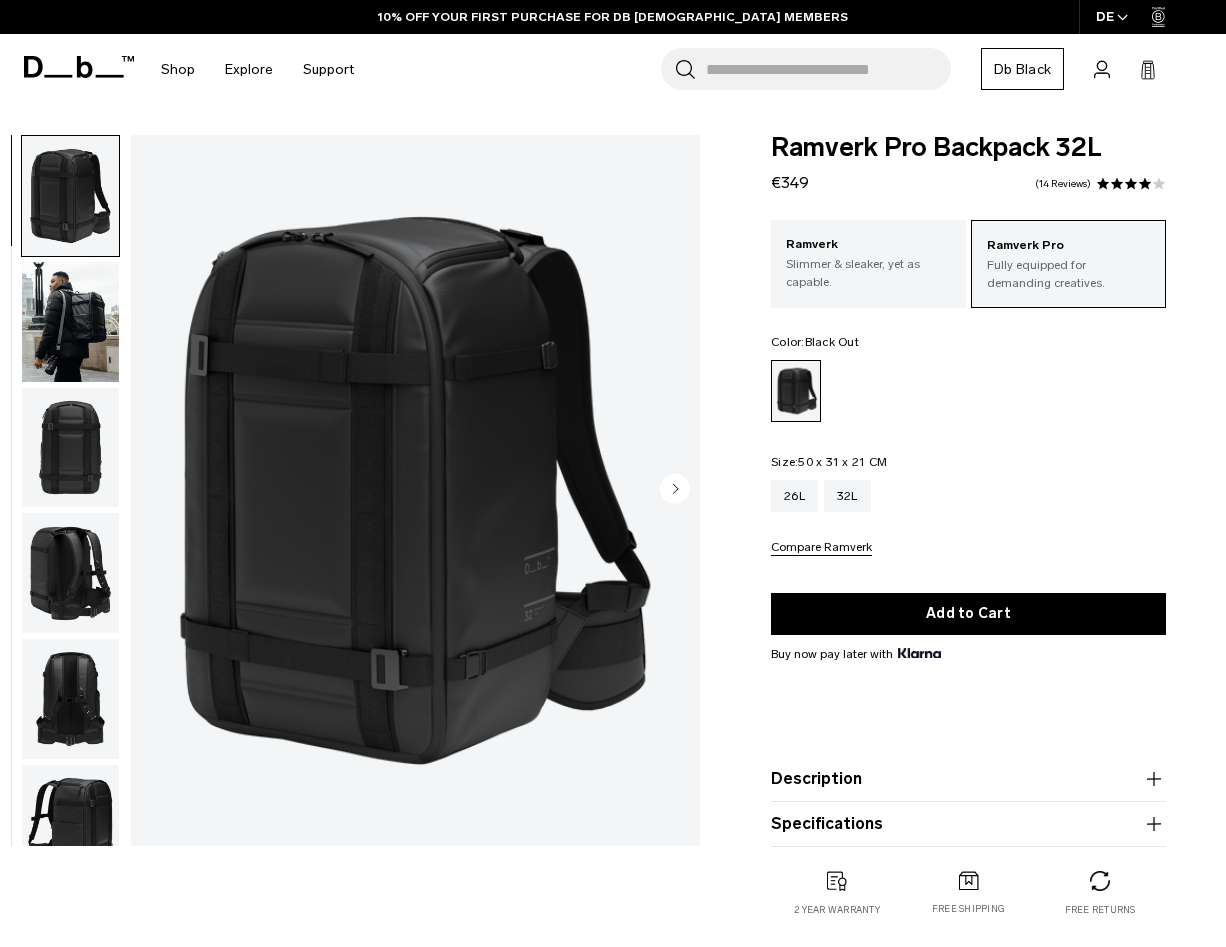 scroll, scrollTop: 0, scrollLeft: 0, axis: both 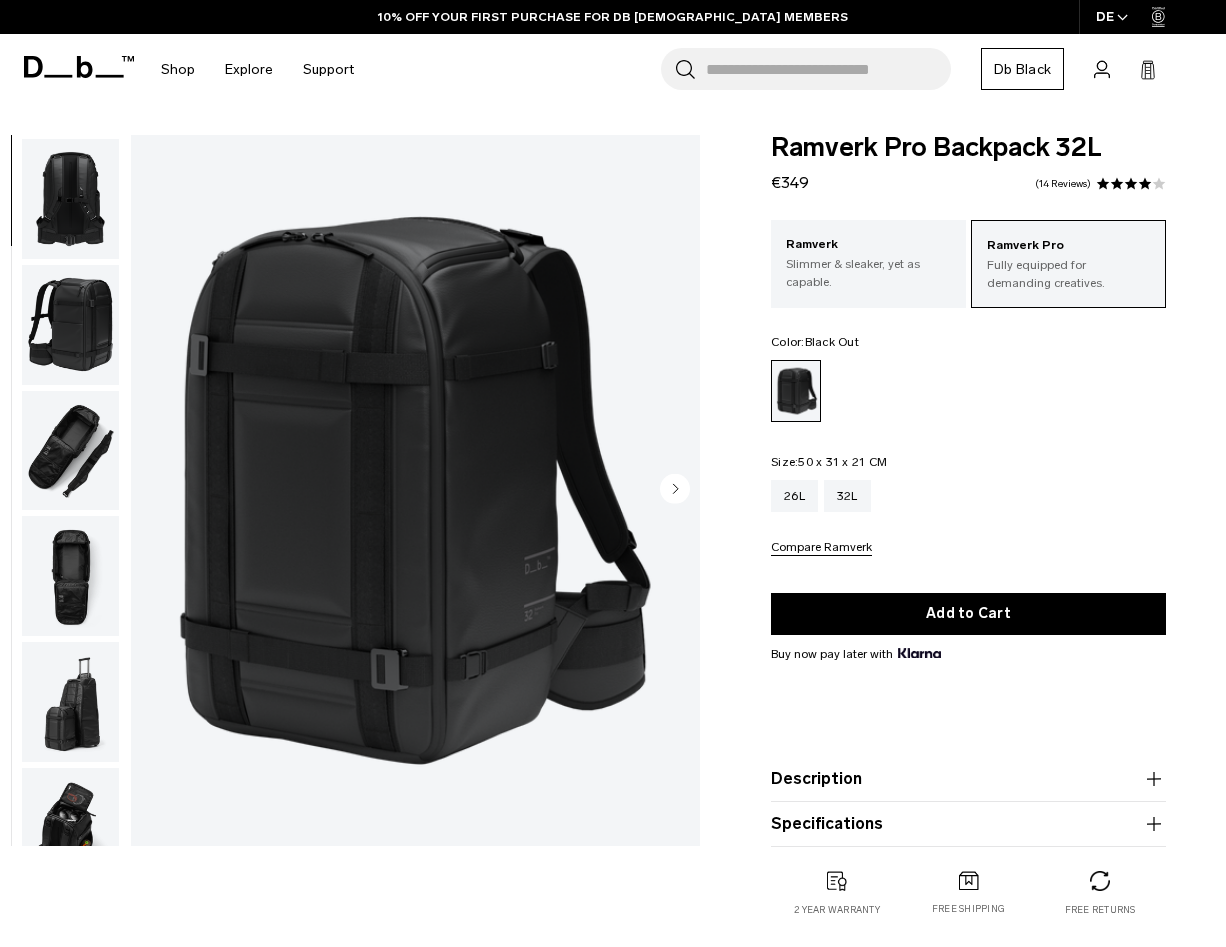 click at bounding box center [70, 576] 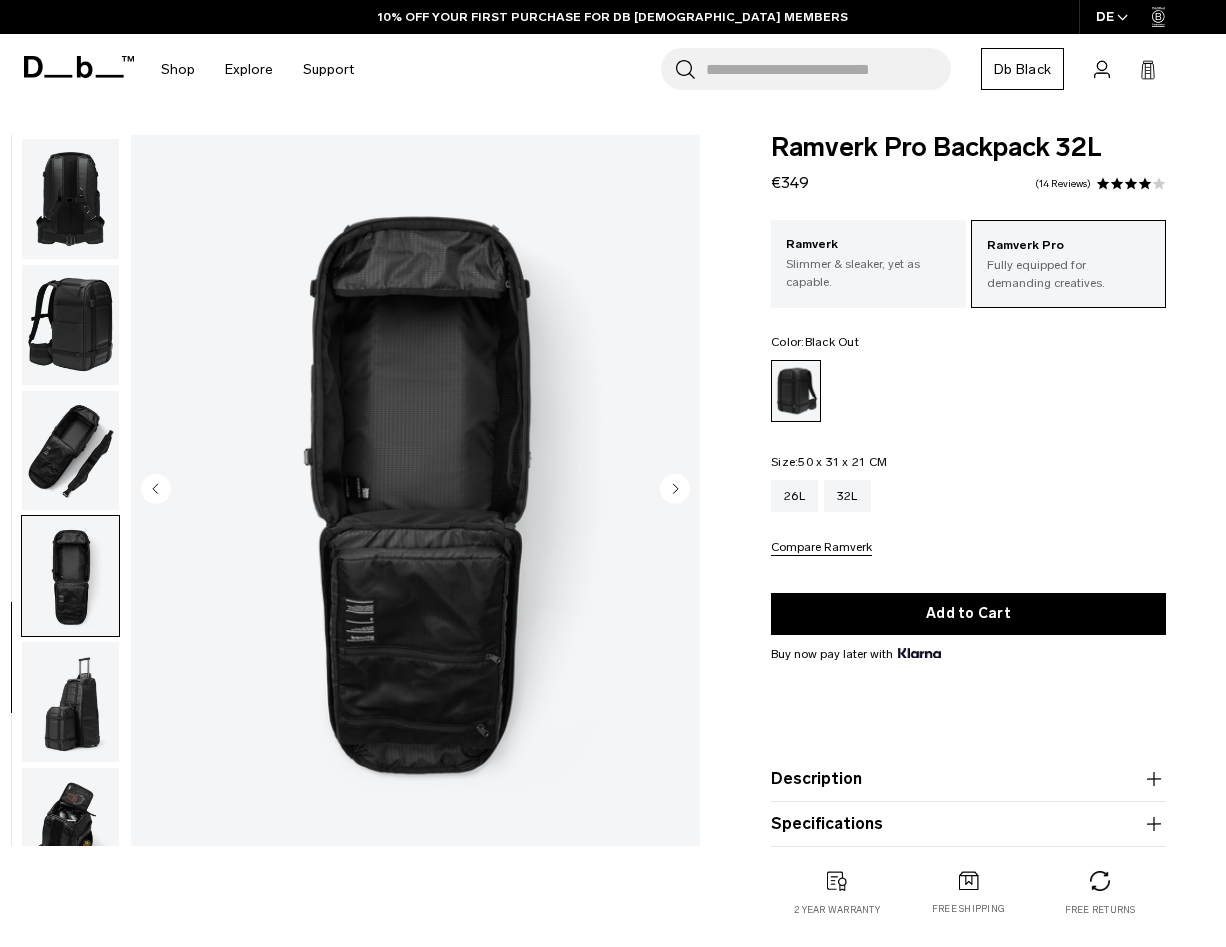 scroll, scrollTop: 543, scrollLeft: 0, axis: vertical 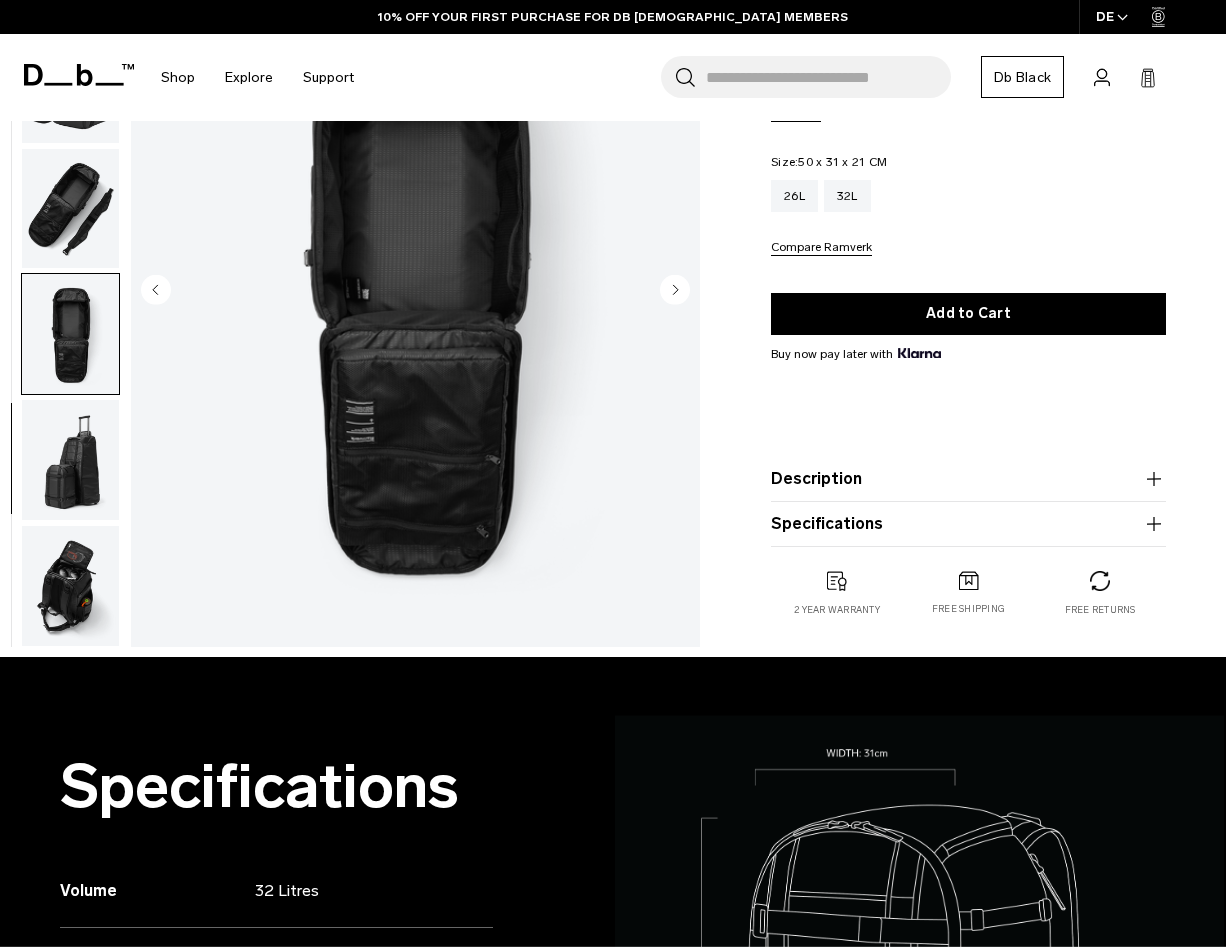 click at bounding box center [70, 460] 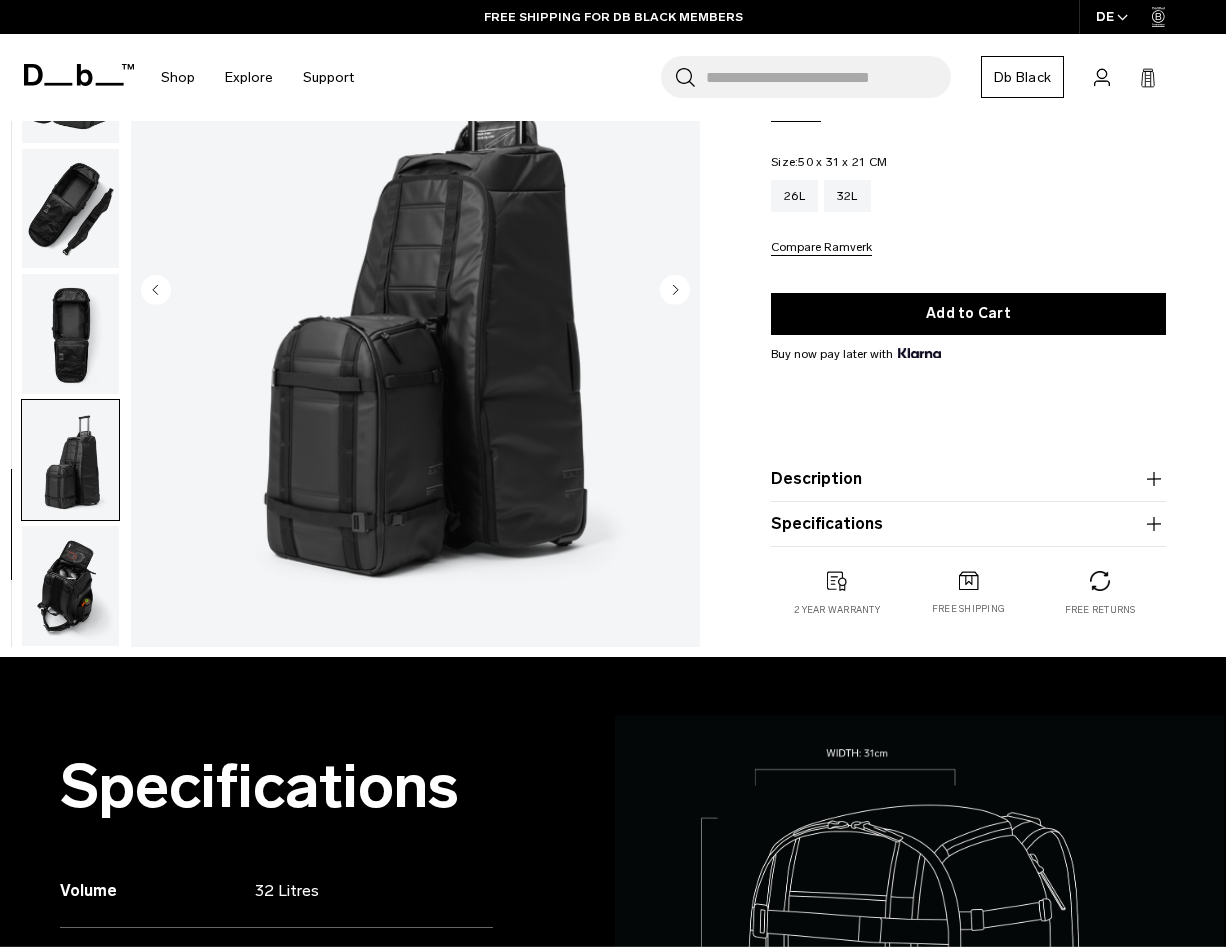 click at bounding box center (70, 586) 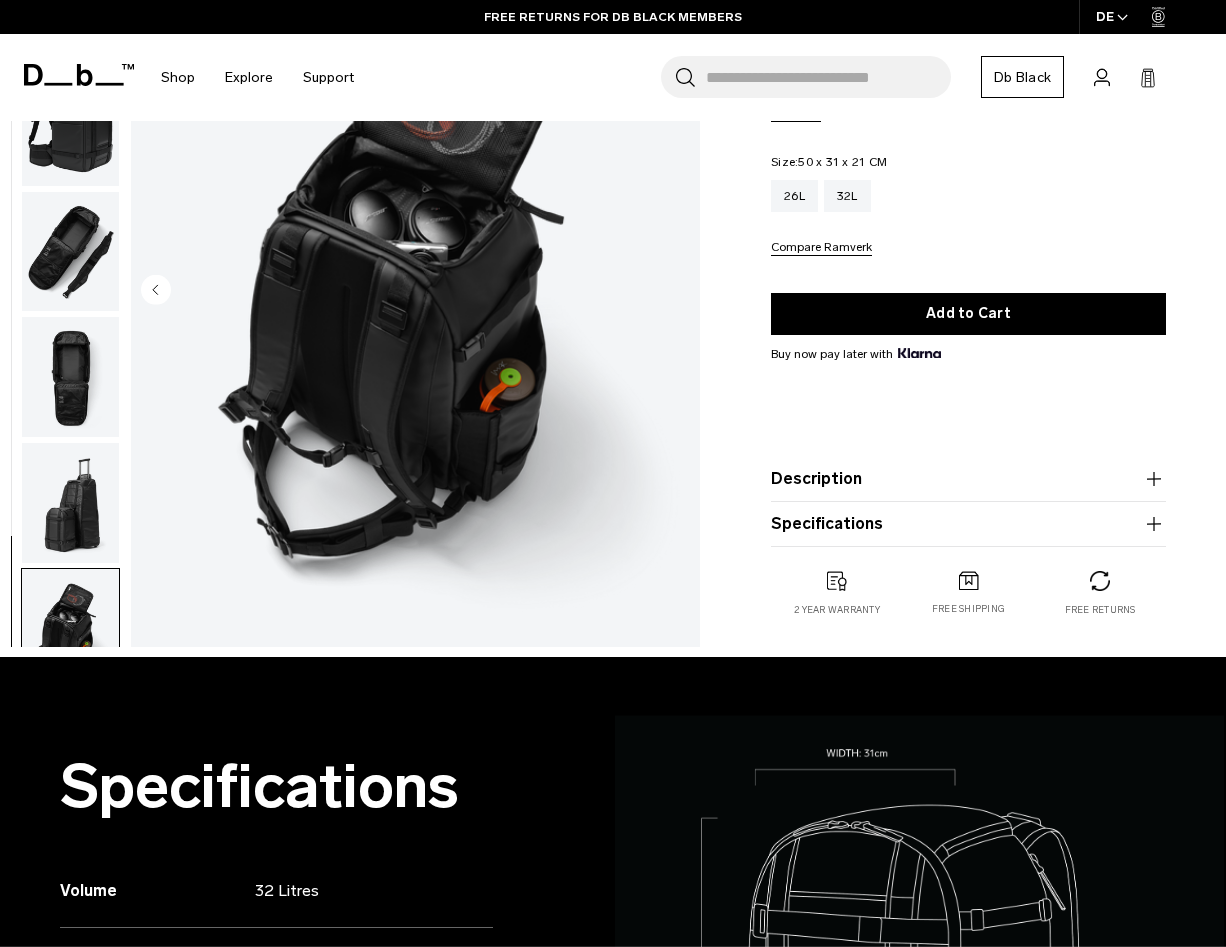 scroll, scrollTop: 543, scrollLeft: 0, axis: vertical 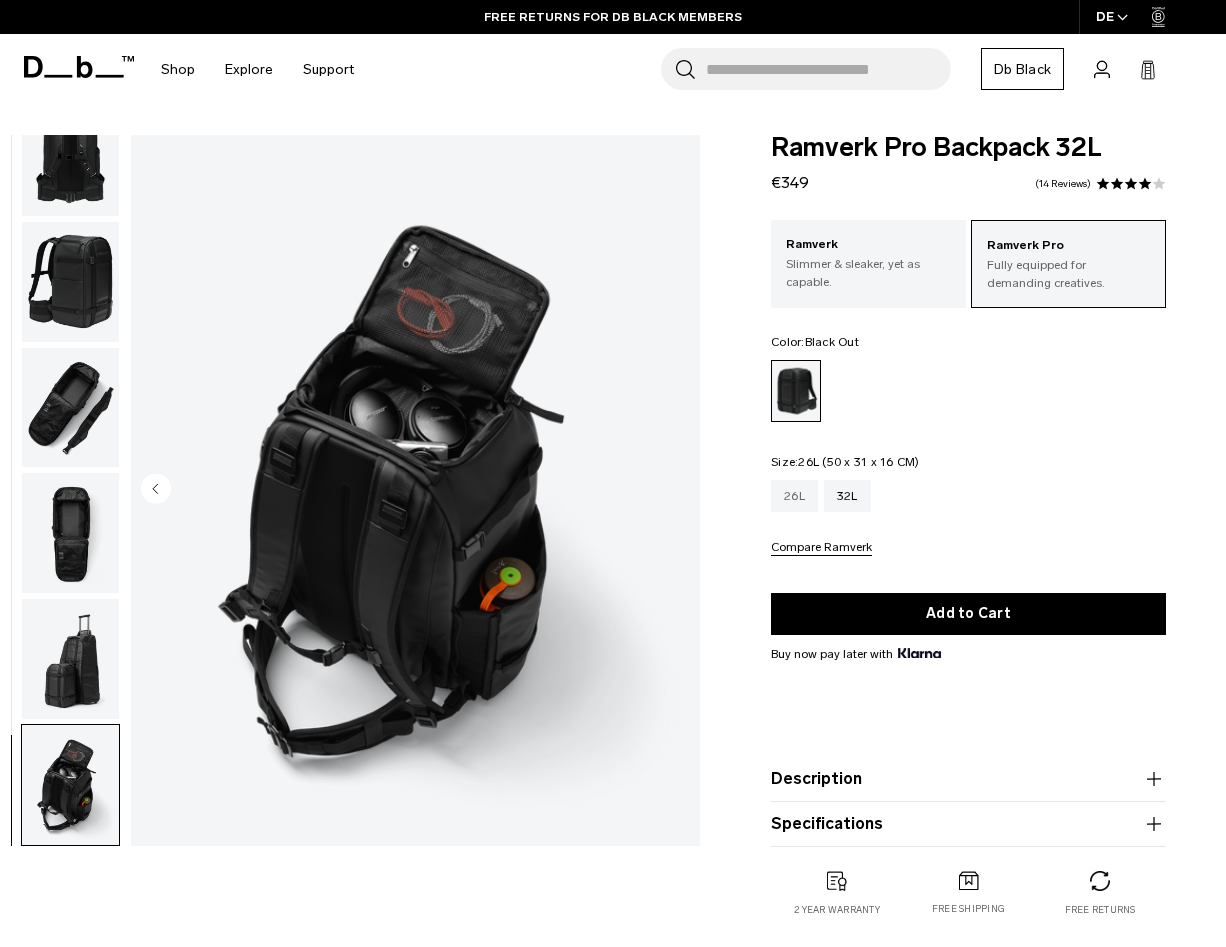 click on "26L" at bounding box center (794, 496) 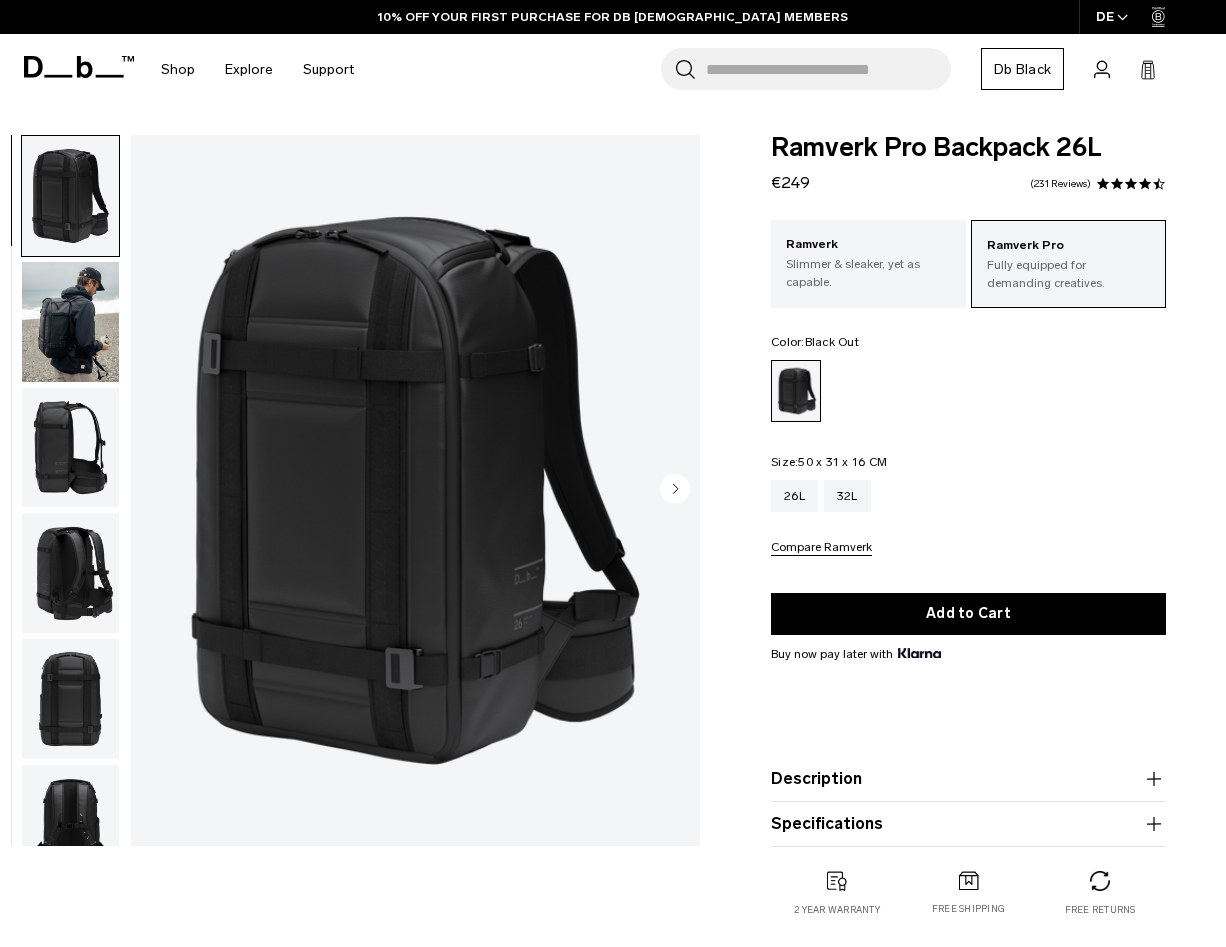 scroll, scrollTop: 0, scrollLeft: 0, axis: both 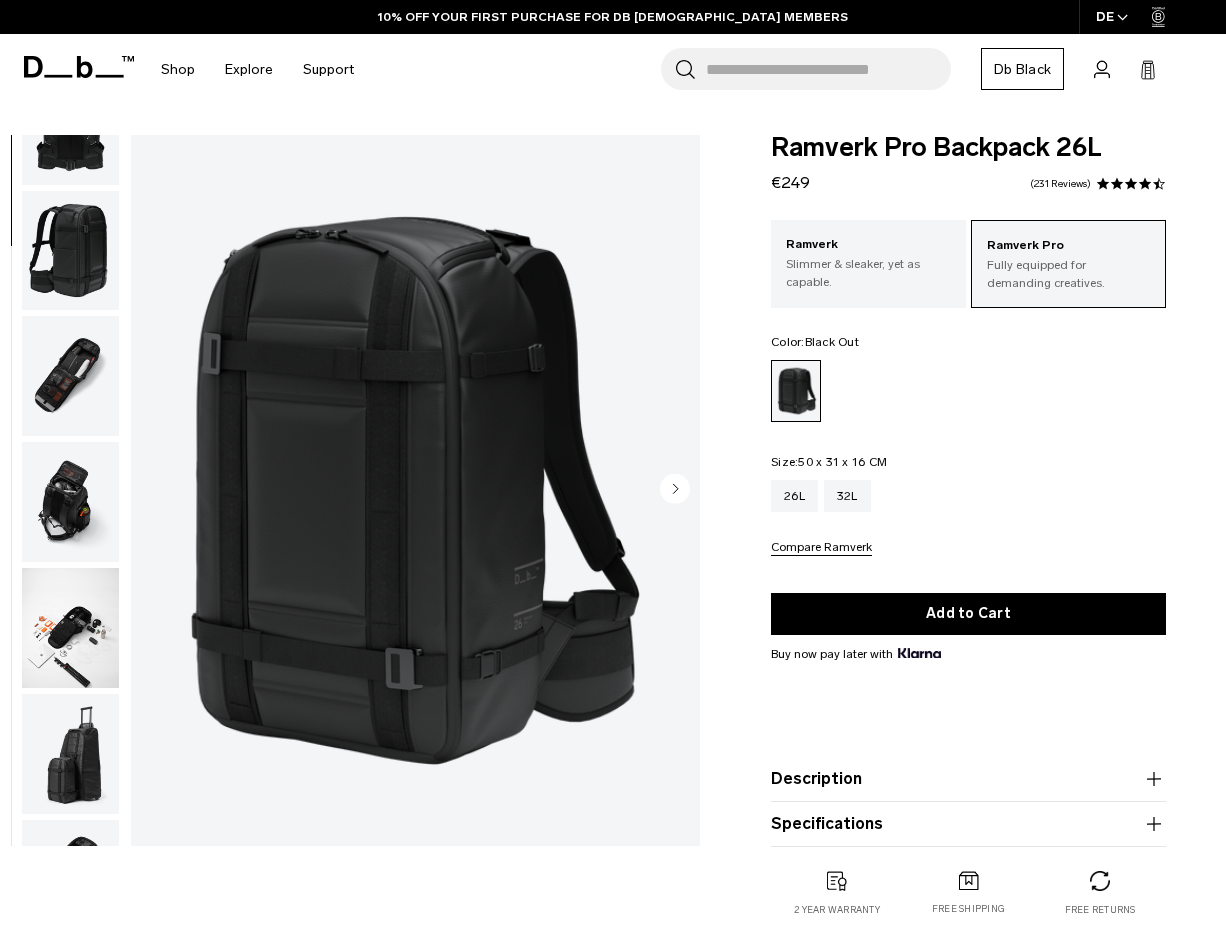 click at bounding box center (70, 628) 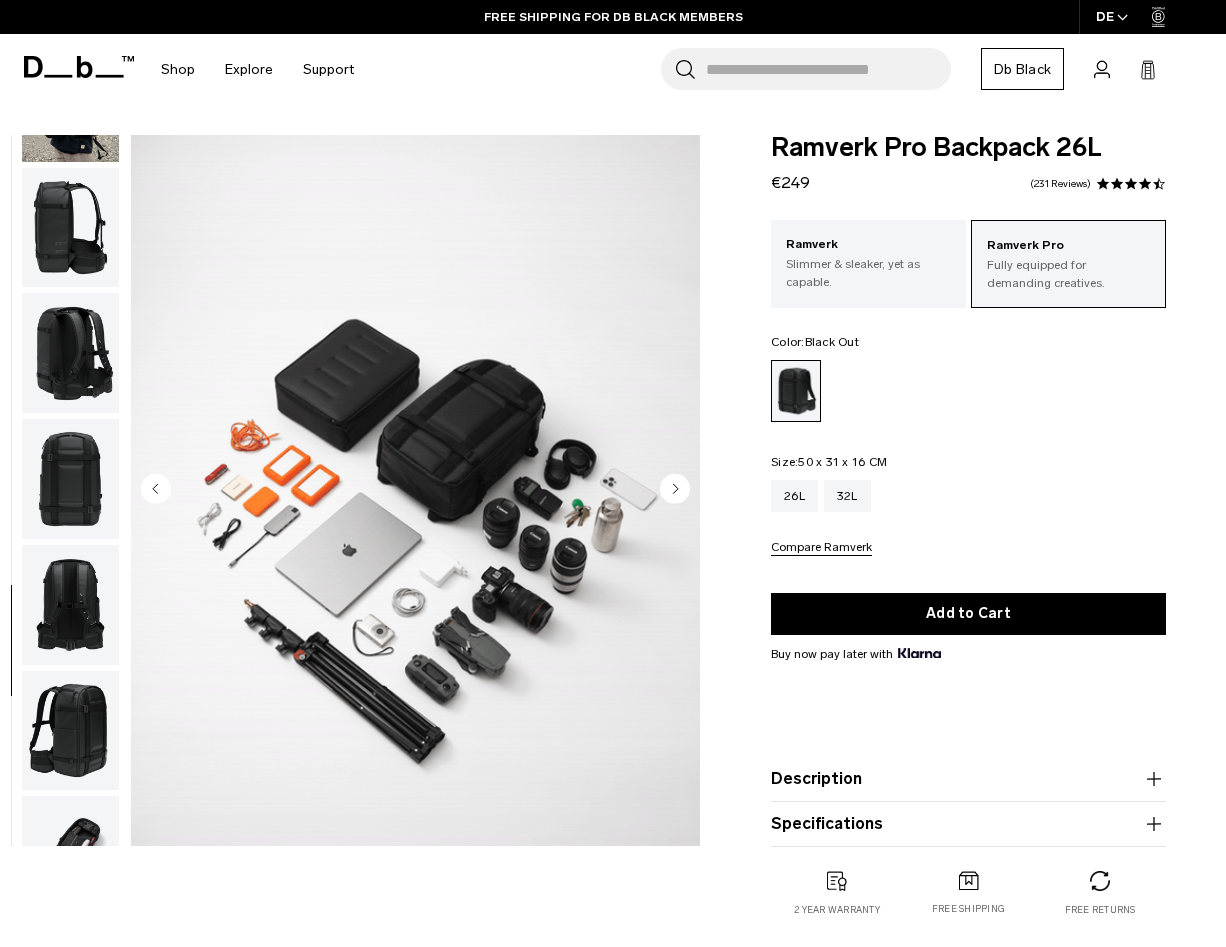 scroll, scrollTop: 0, scrollLeft: 0, axis: both 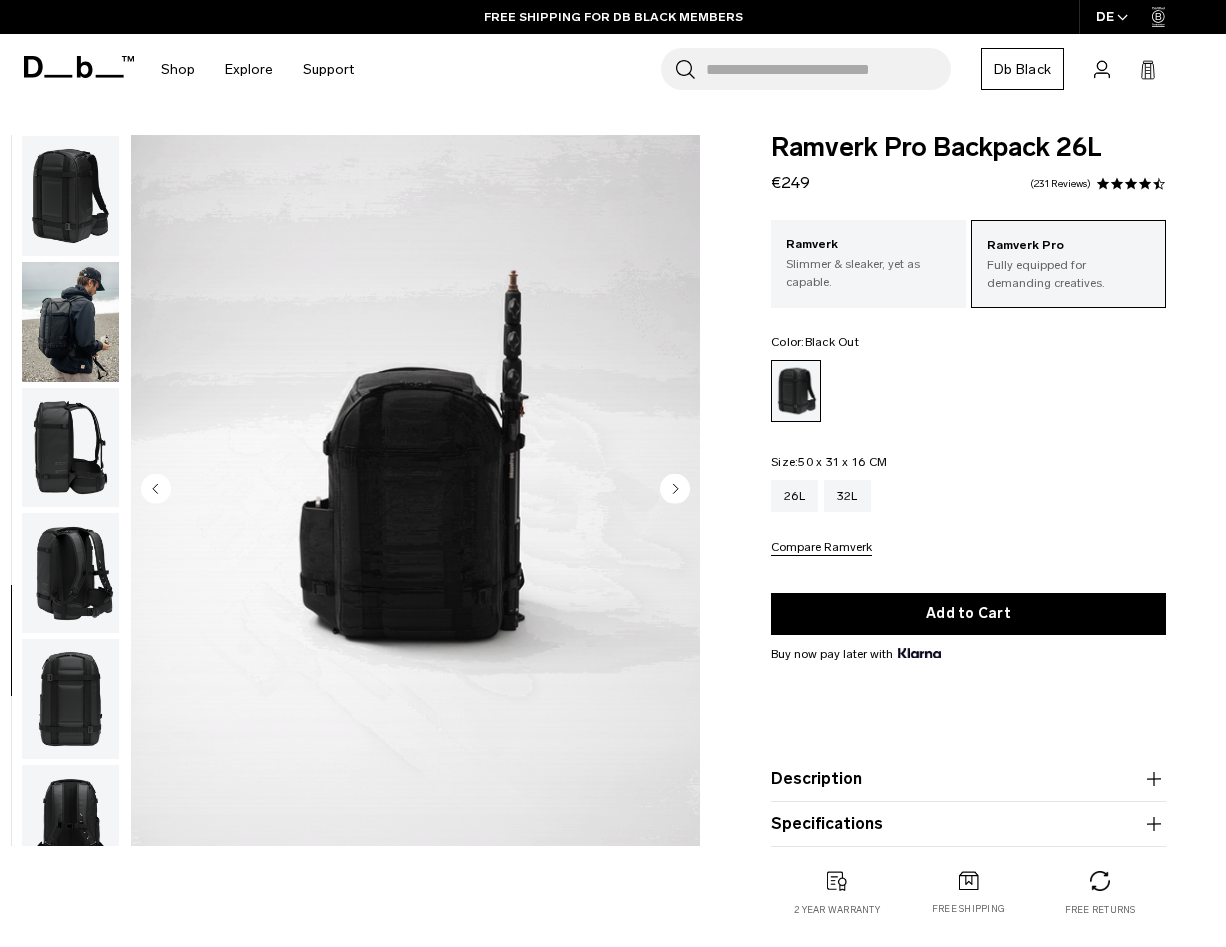 click at bounding box center [70, 448] 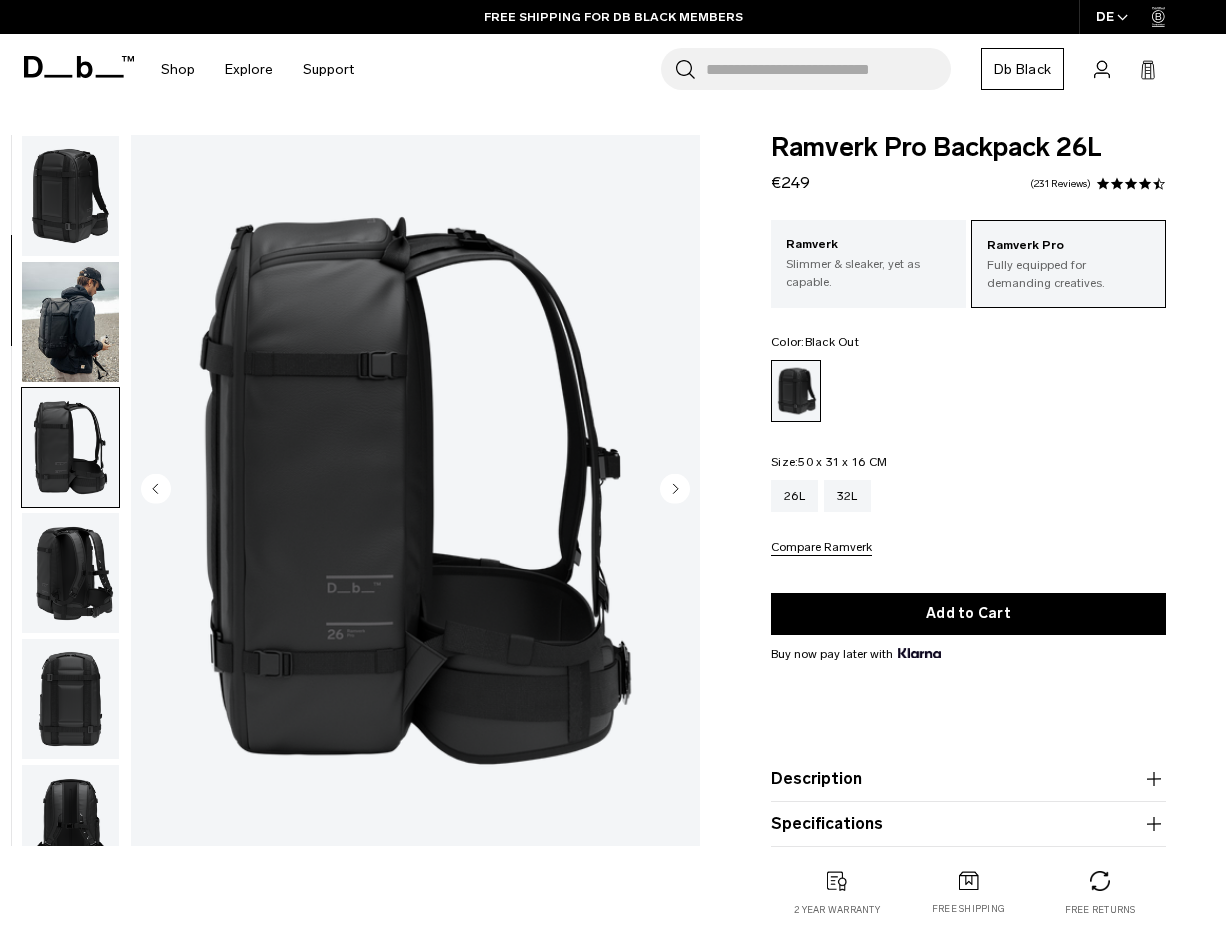 scroll, scrollTop: 252, scrollLeft: 0, axis: vertical 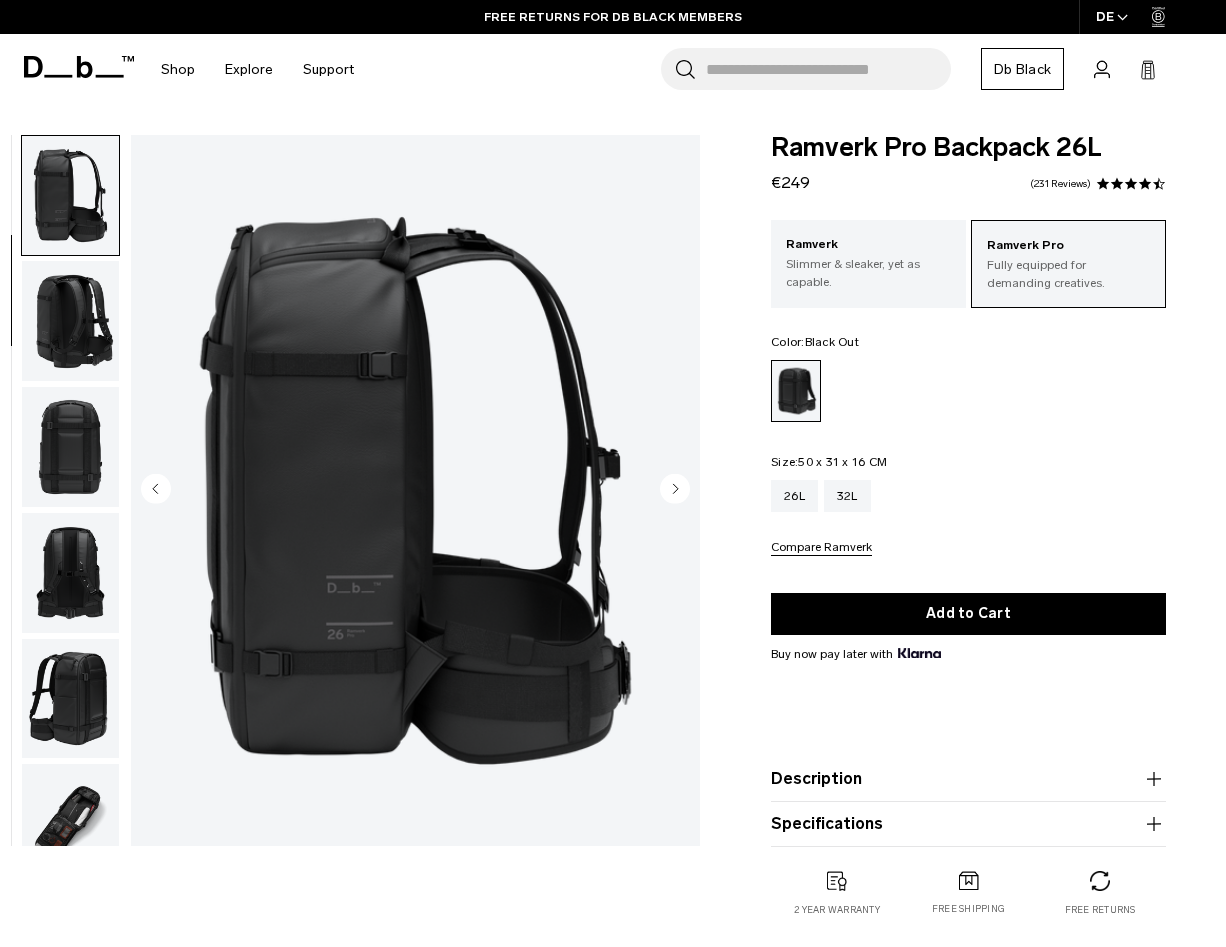 click at bounding box center [70, 321] 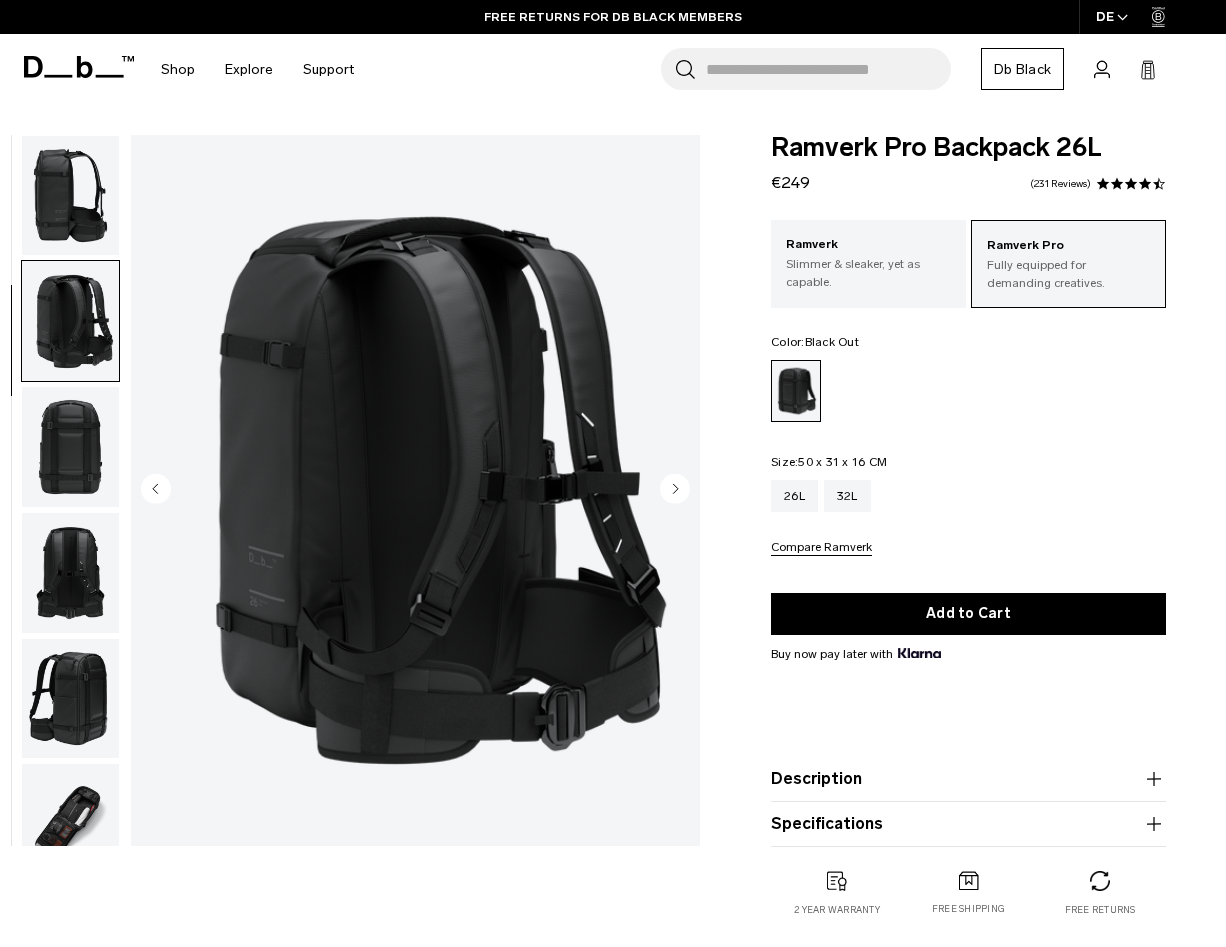 scroll, scrollTop: 377, scrollLeft: 0, axis: vertical 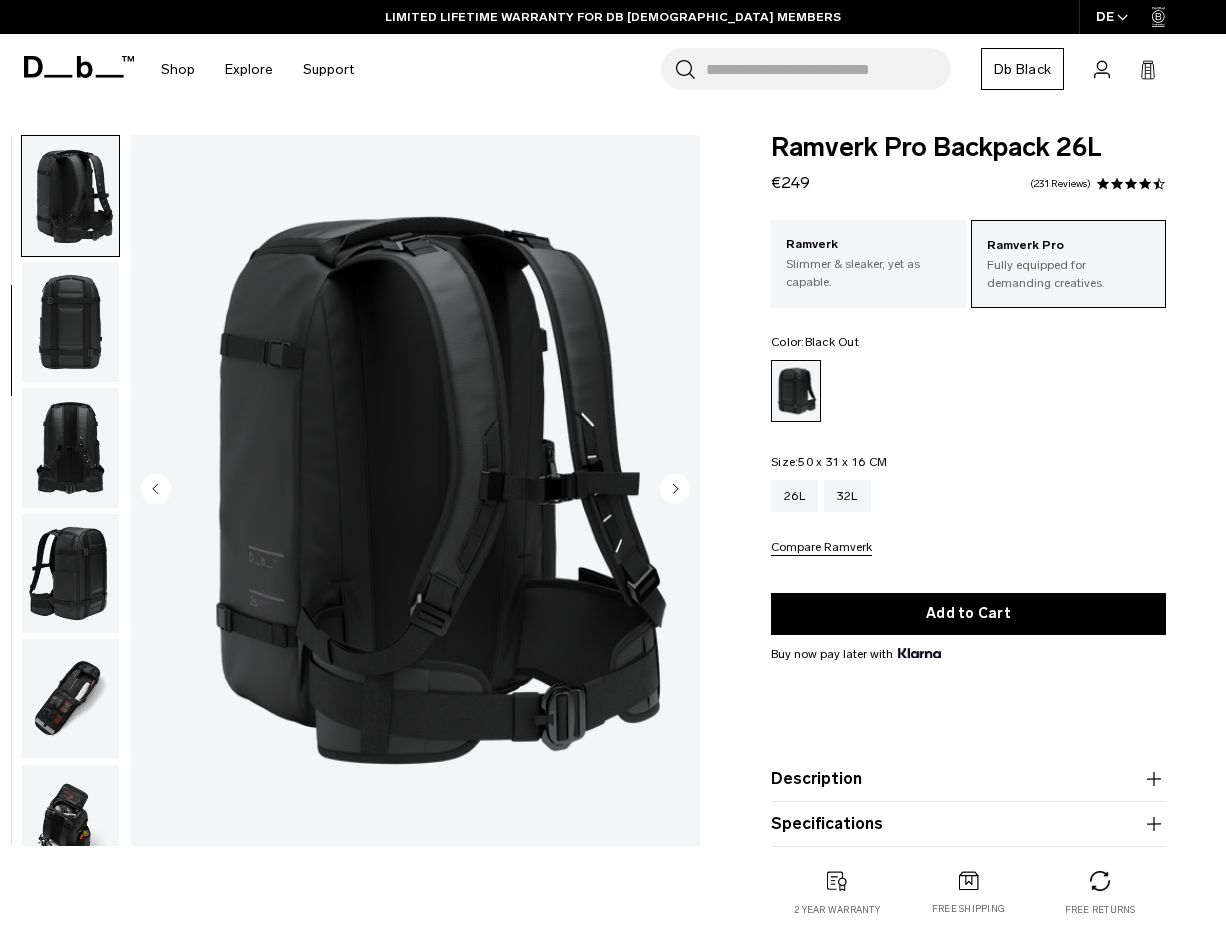 click at bounding box center (70, 196) 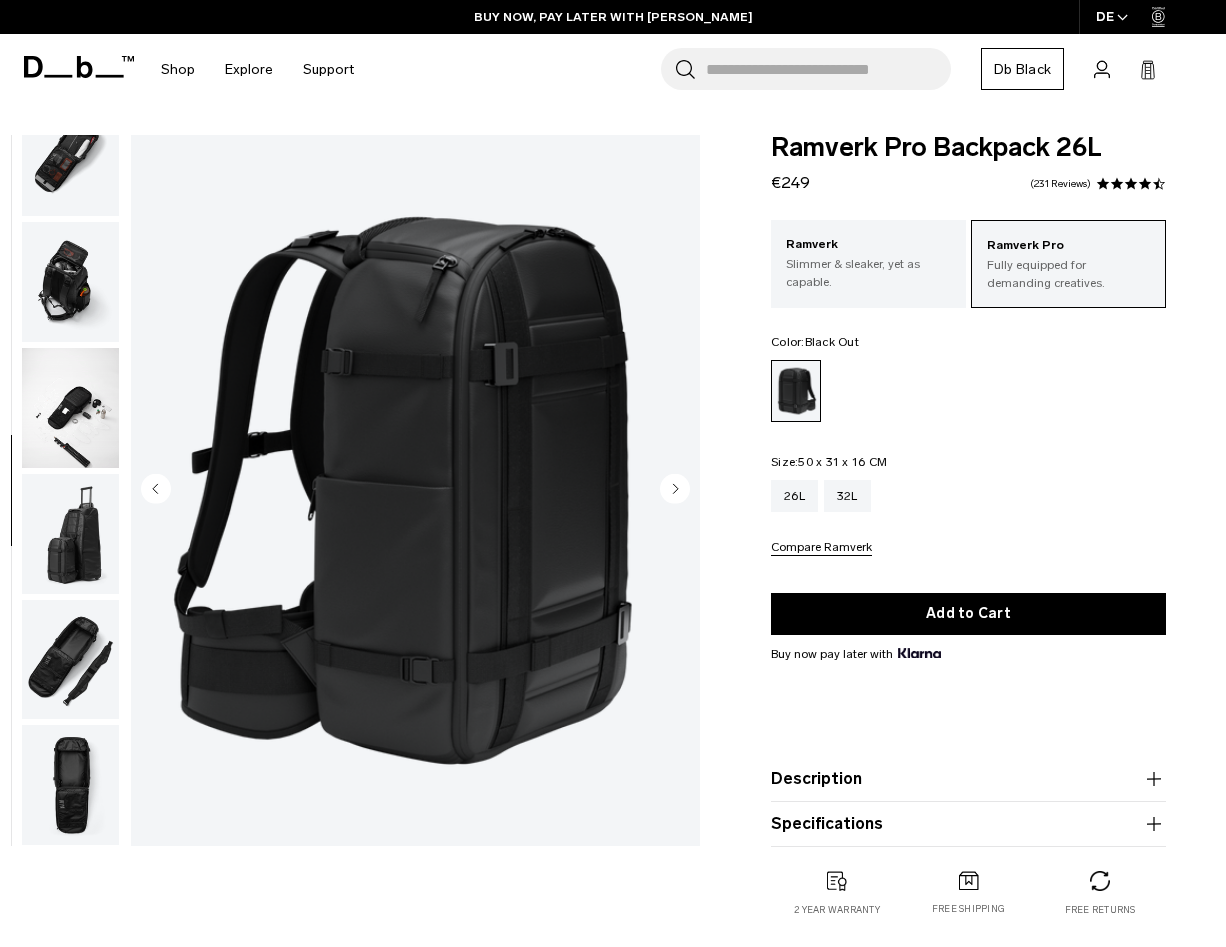 scroll, scrollTop: 620, scrollLeft: 0, axis: vertical 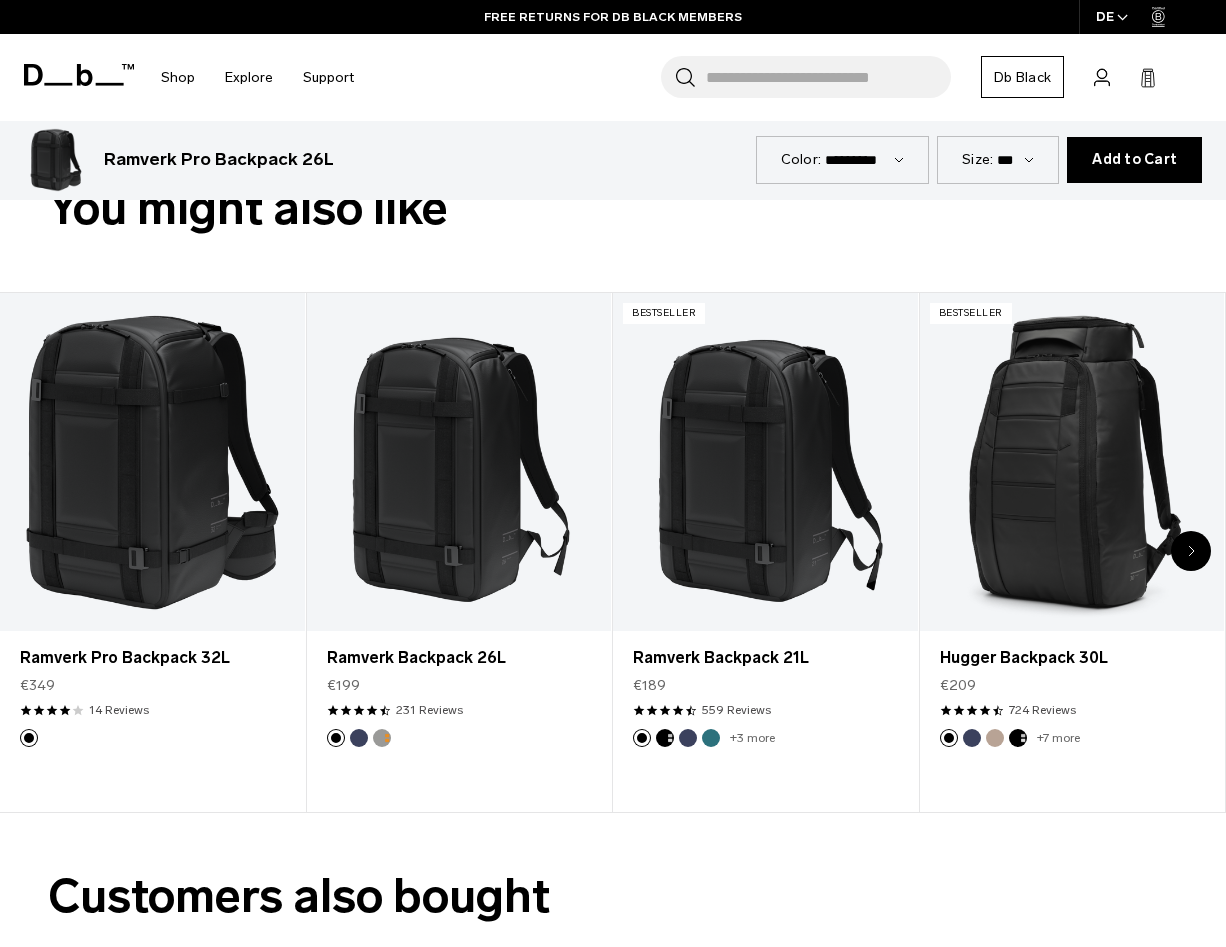 click at bounding box center (1191, 551) 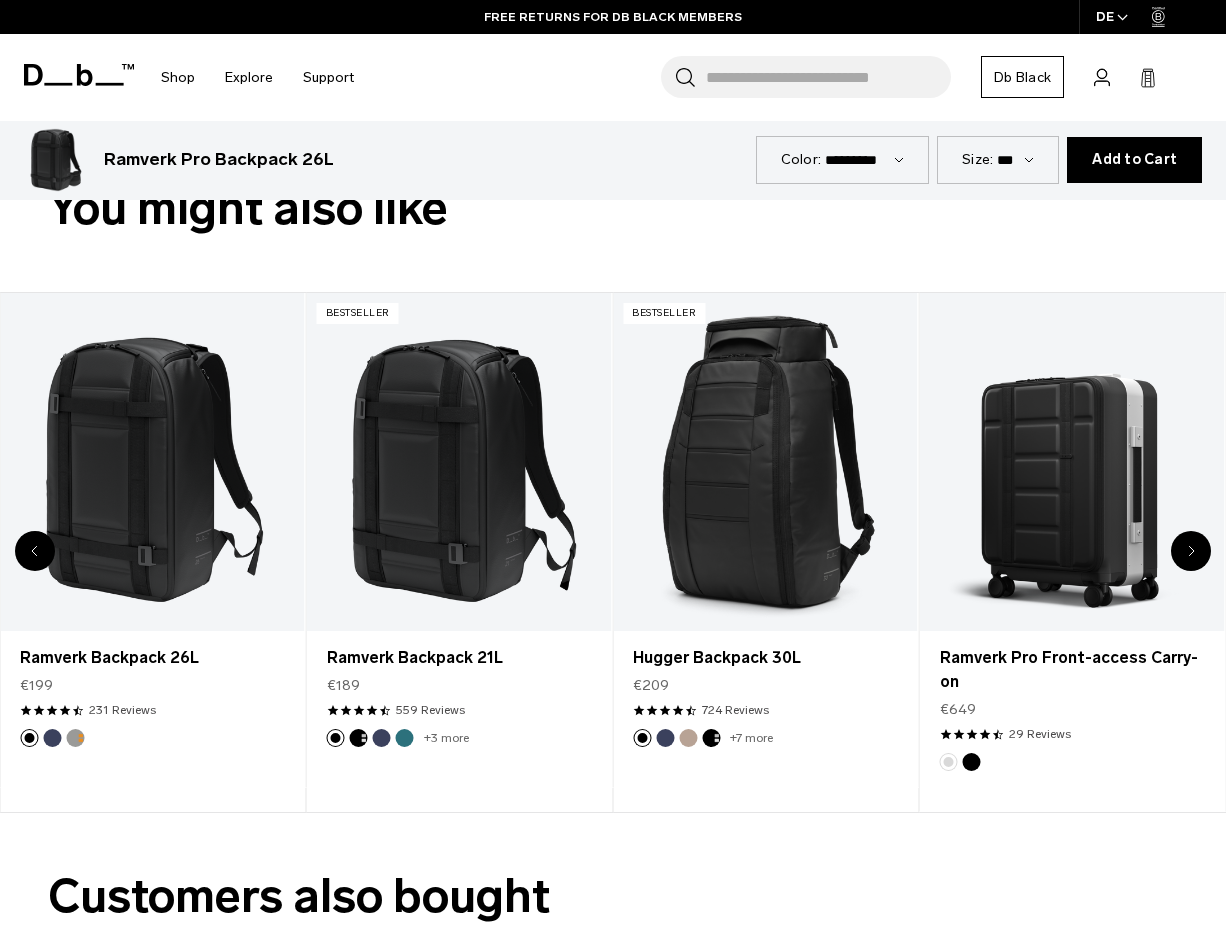 click at bounding box center [1191, 551] 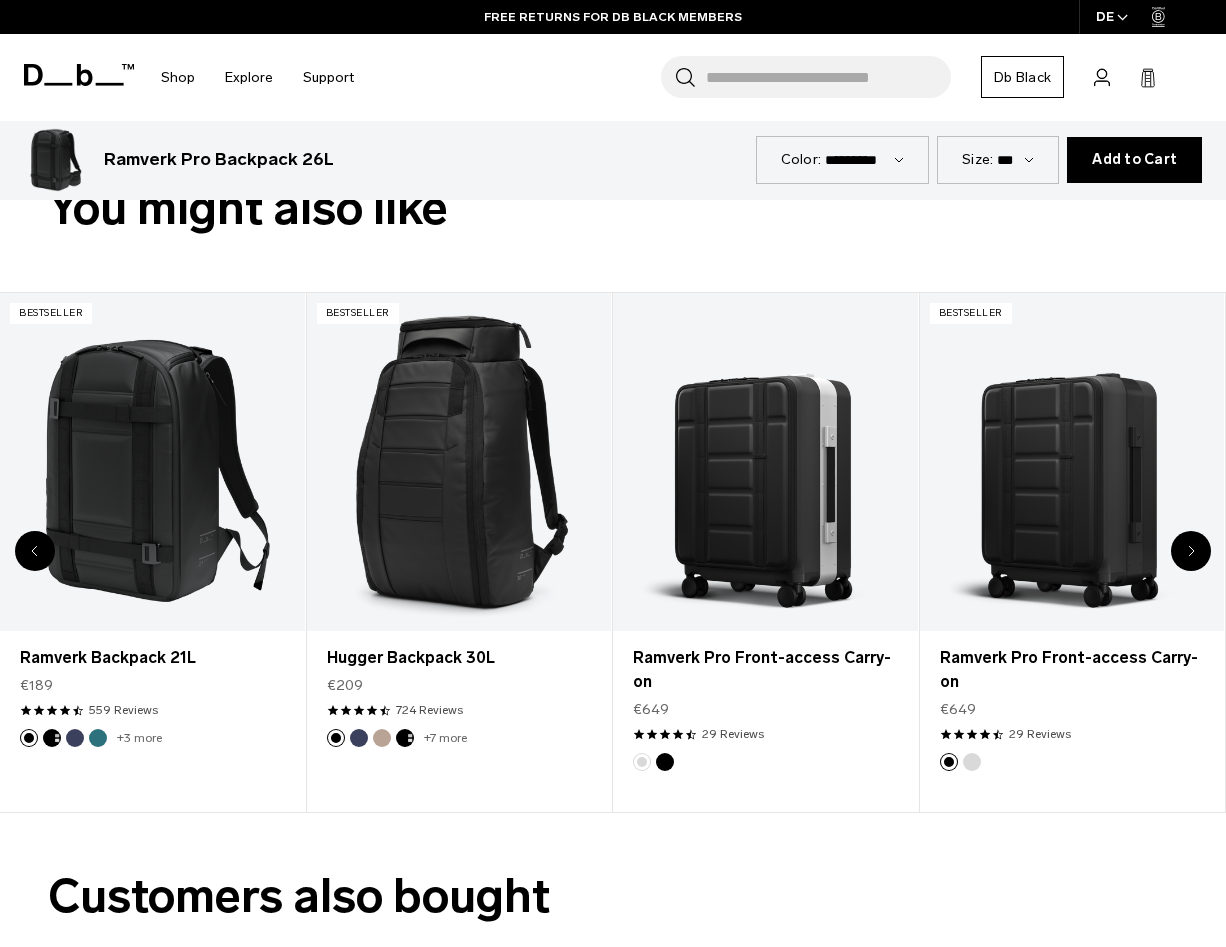 click at bounding box center [1191, 551] 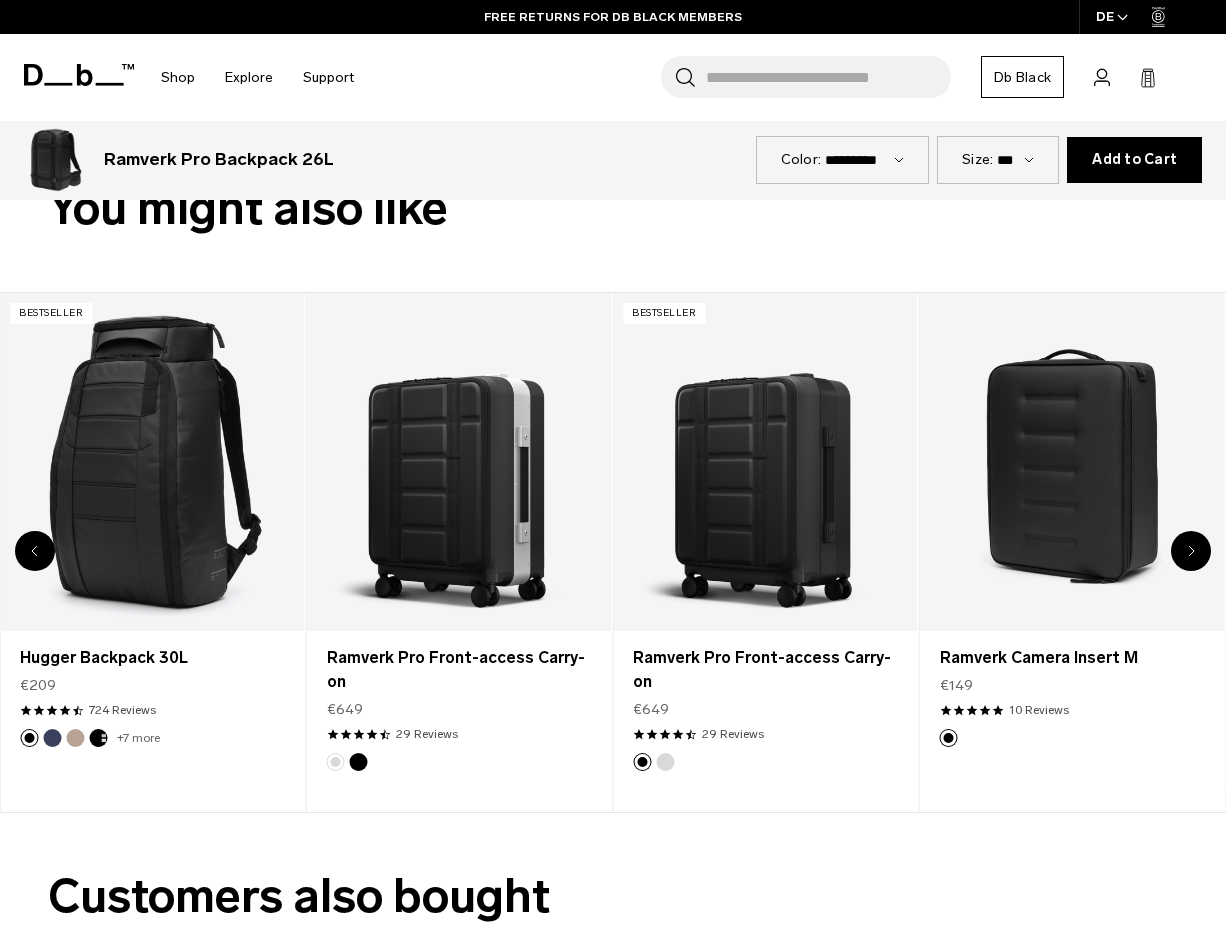 click at bounding box center (1191, 551) 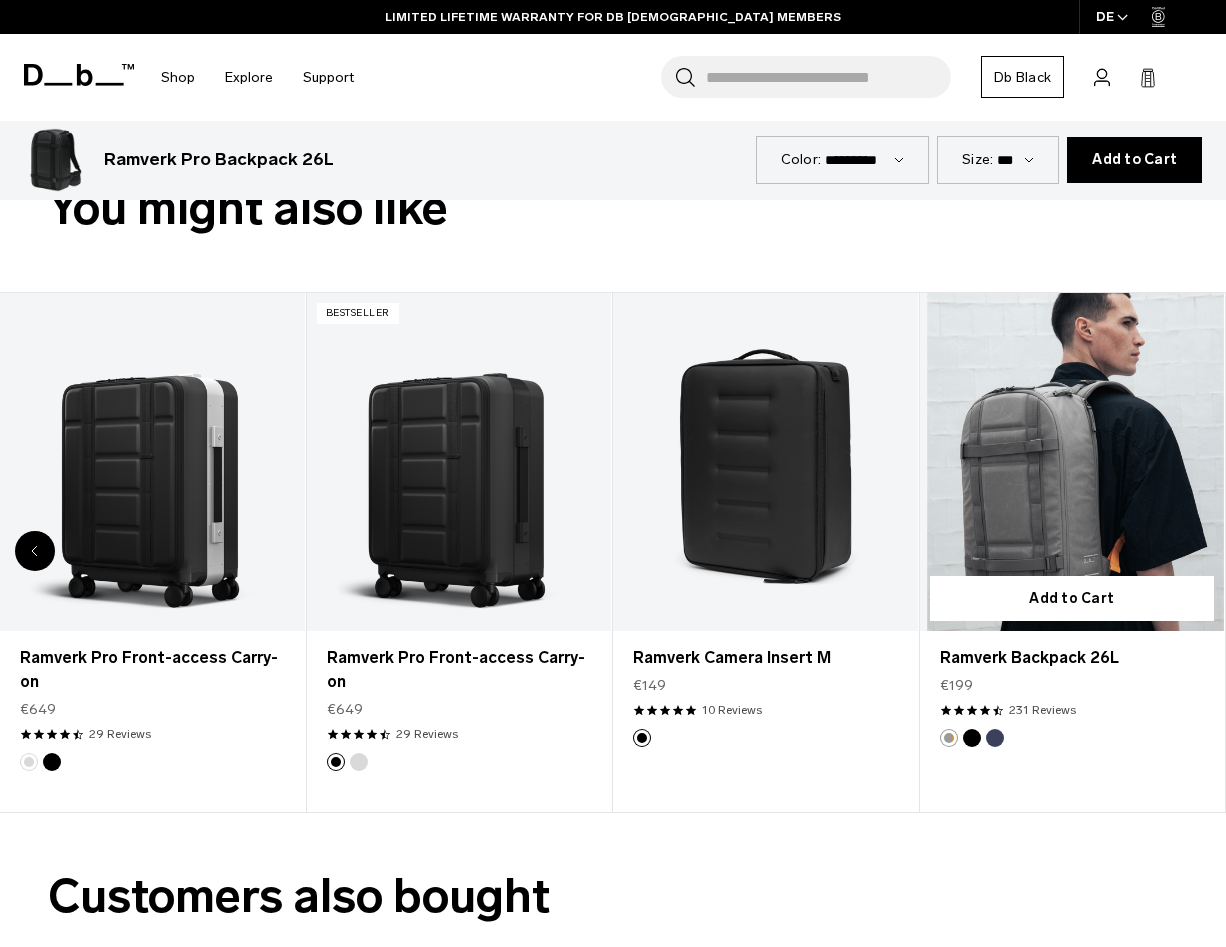 click at bounding box center (1072, 462) 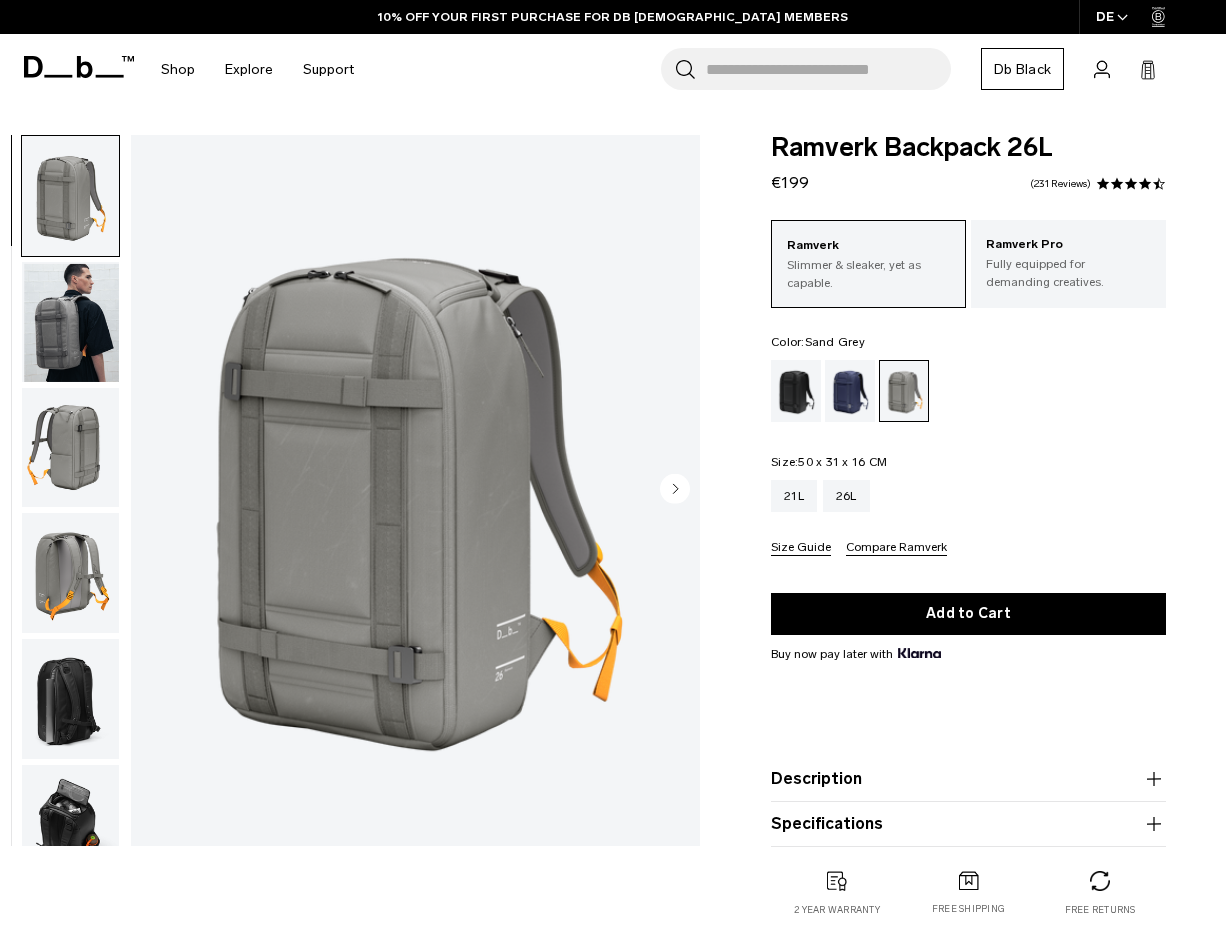 scroll, scrollTop: 0, scrollLeft: 0, axis: both 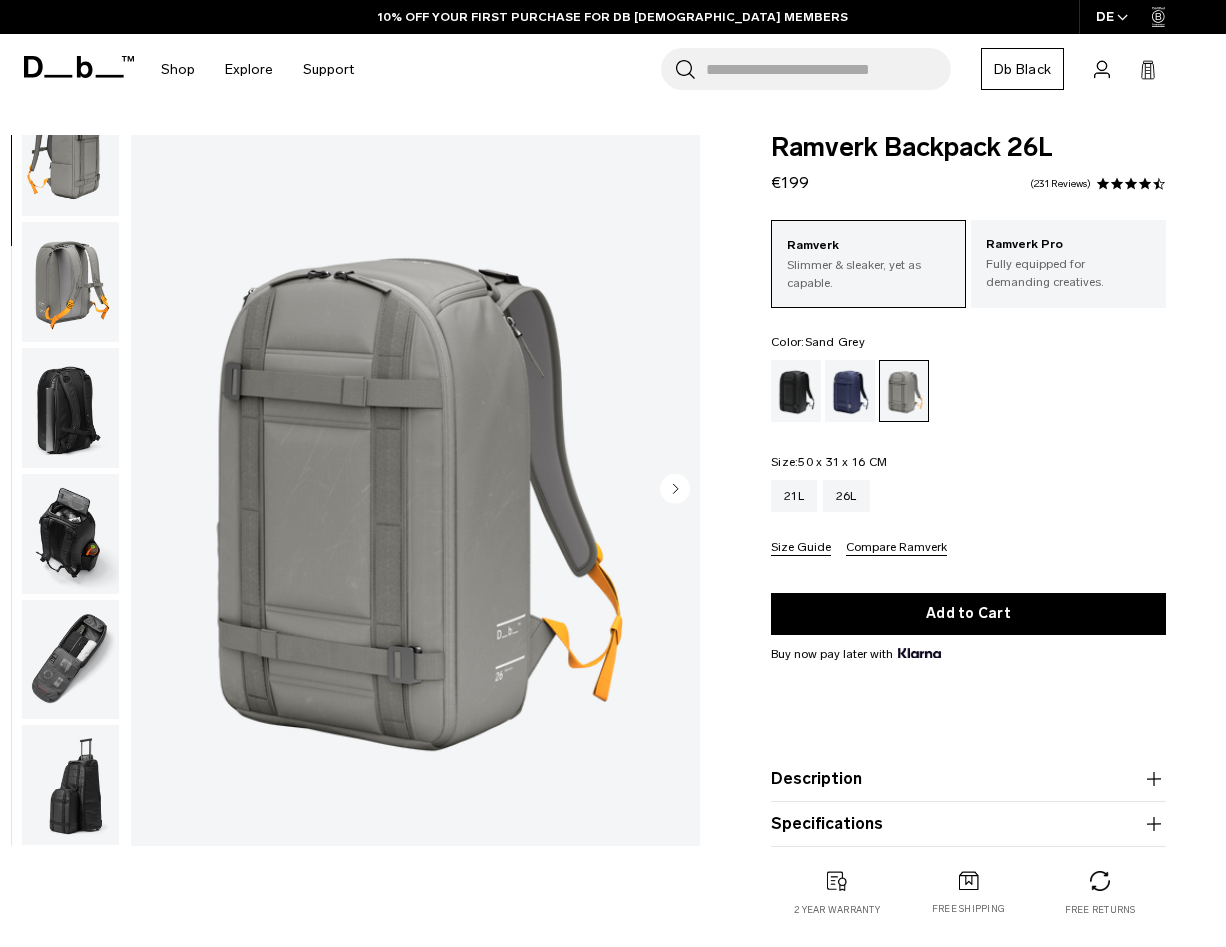 click at bounding box center [70, 660] 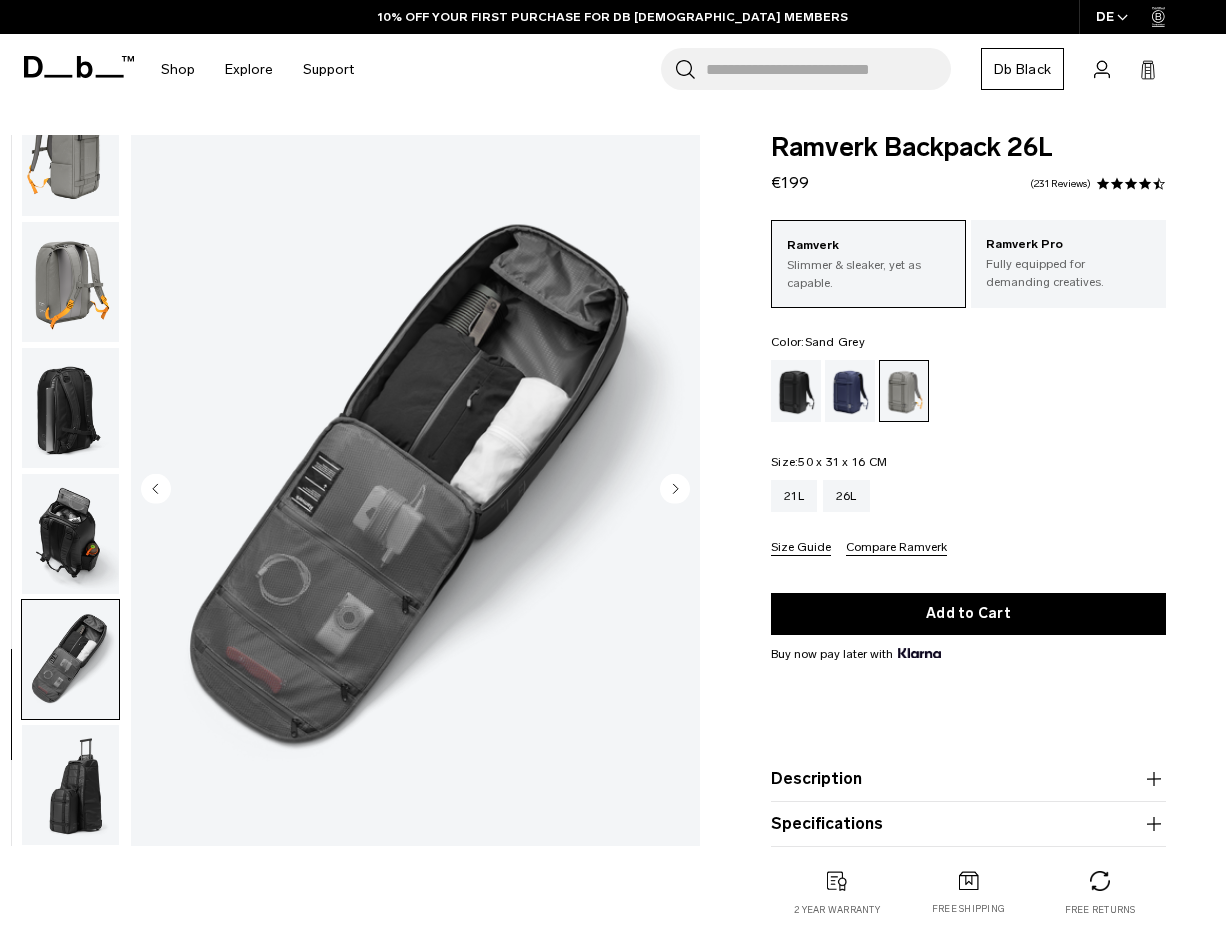 scroll, scrollTop: 0, scrollLeft: 0, axis: both 